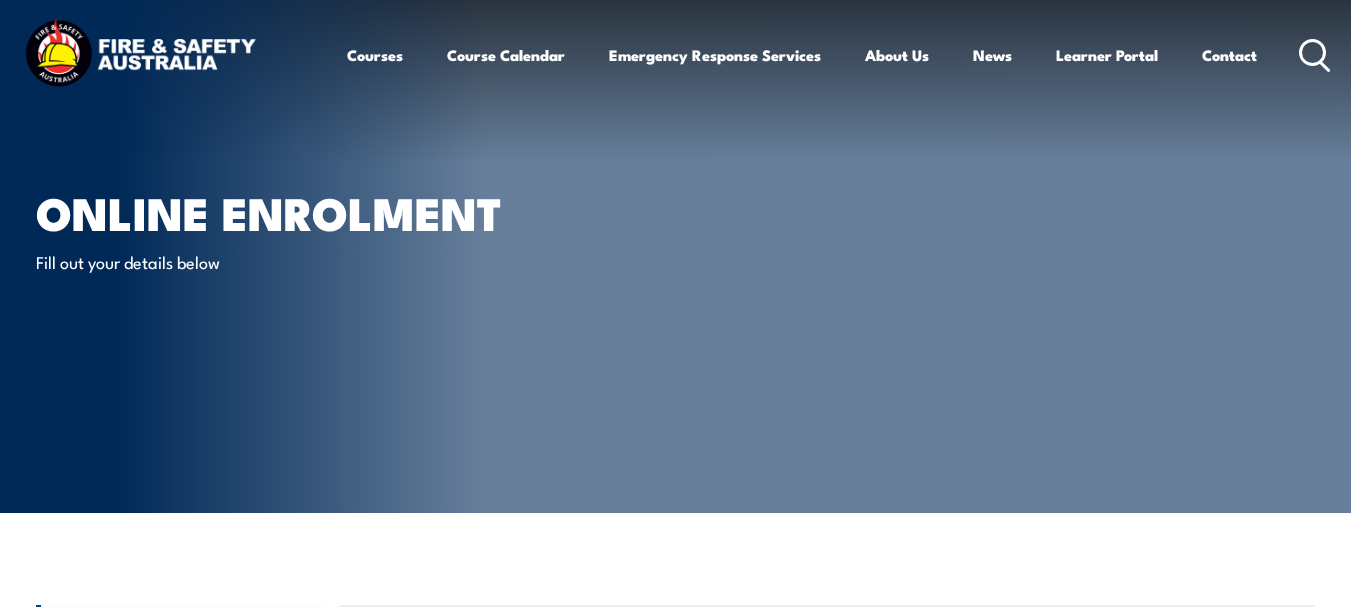 scroll, scrollTop: 0, scrollLeft: 0, axis: both 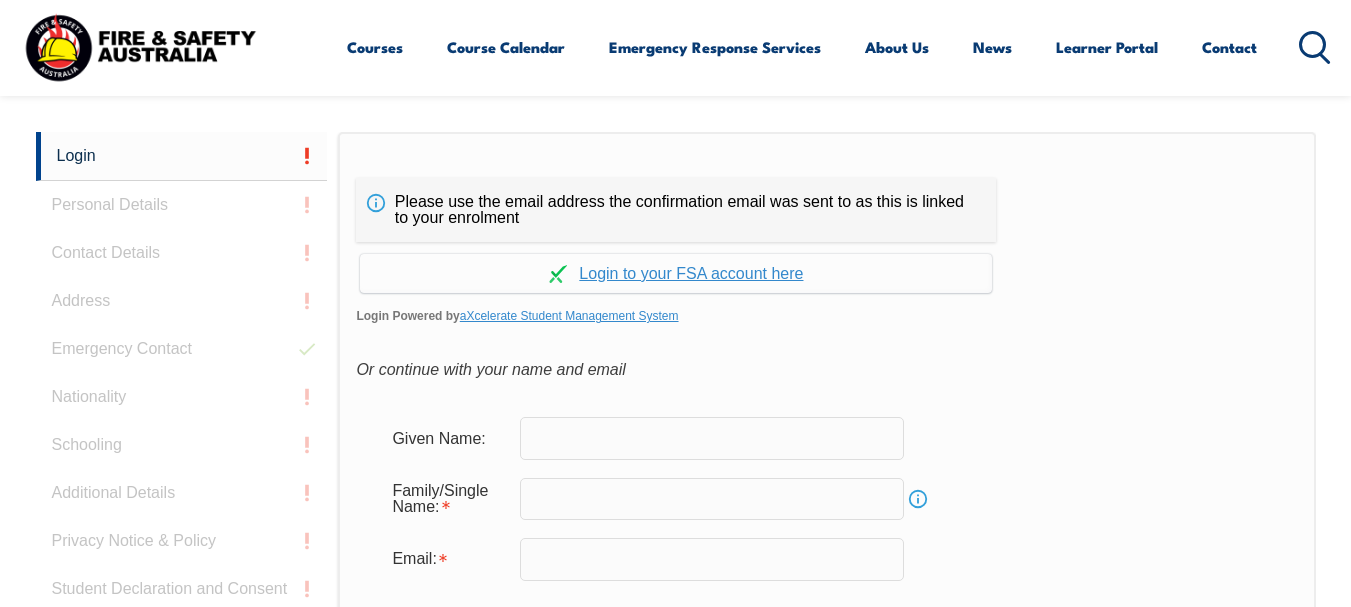 click on "Given Name: Family/Single Name: Info Email: Create" at bounding box center (826, 547) 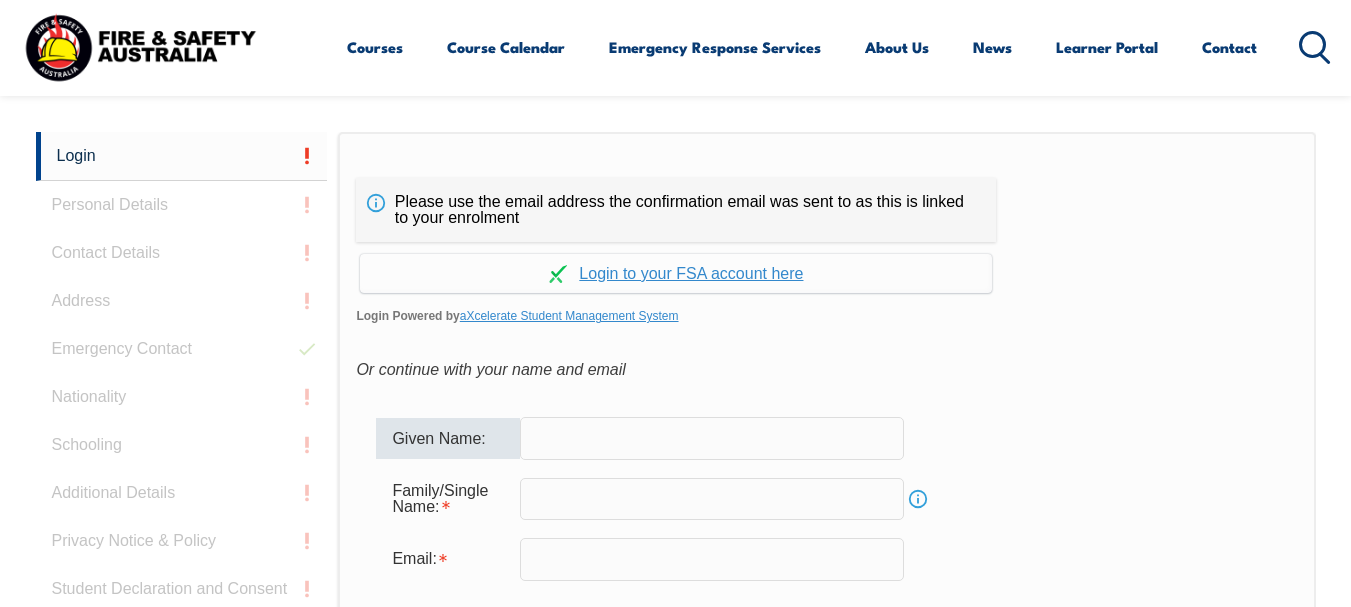 click at bounding box center (712, 438) 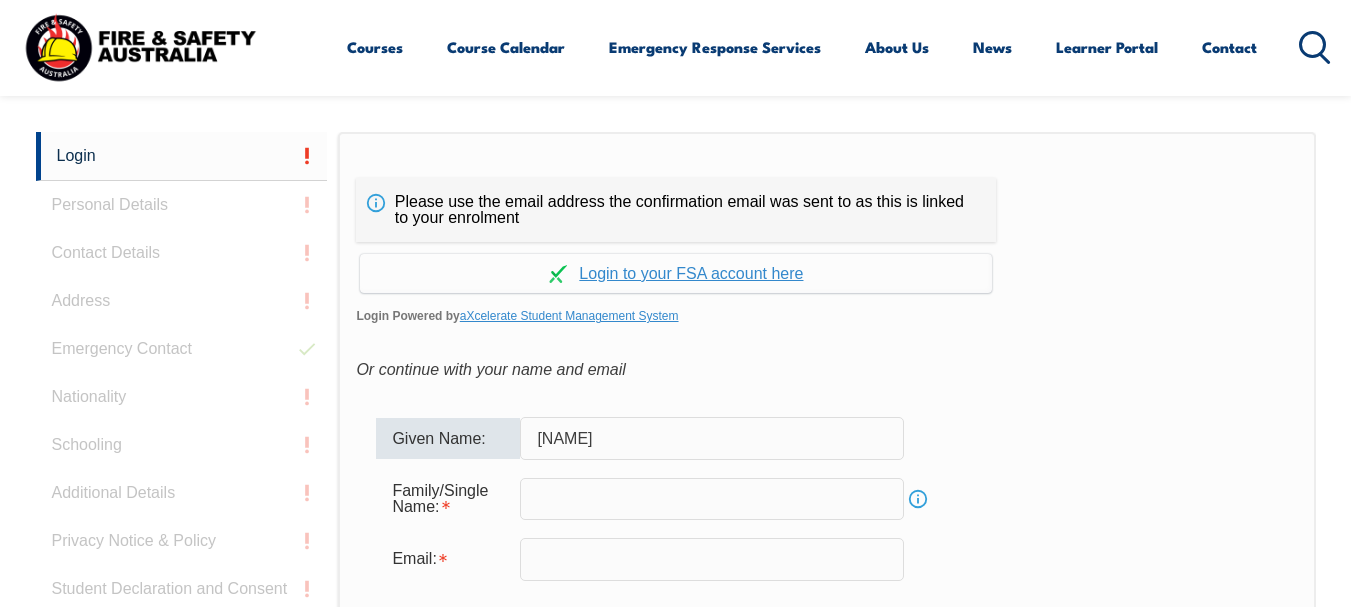 type on "n" 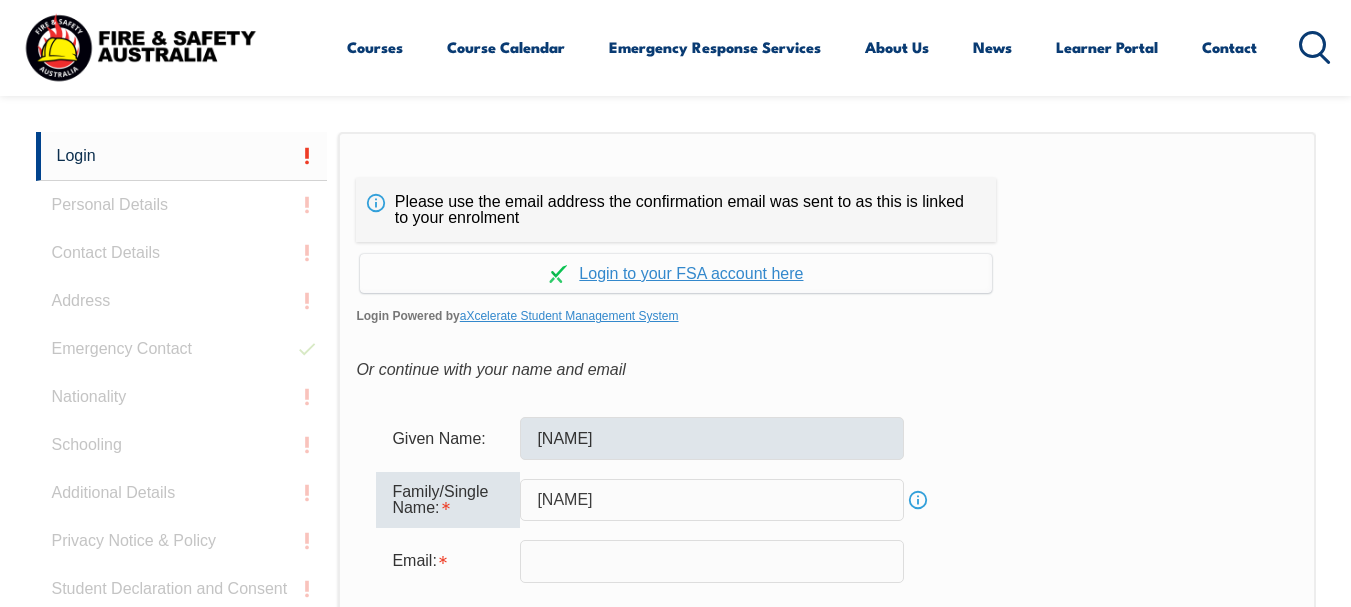 type on "[LAST]" 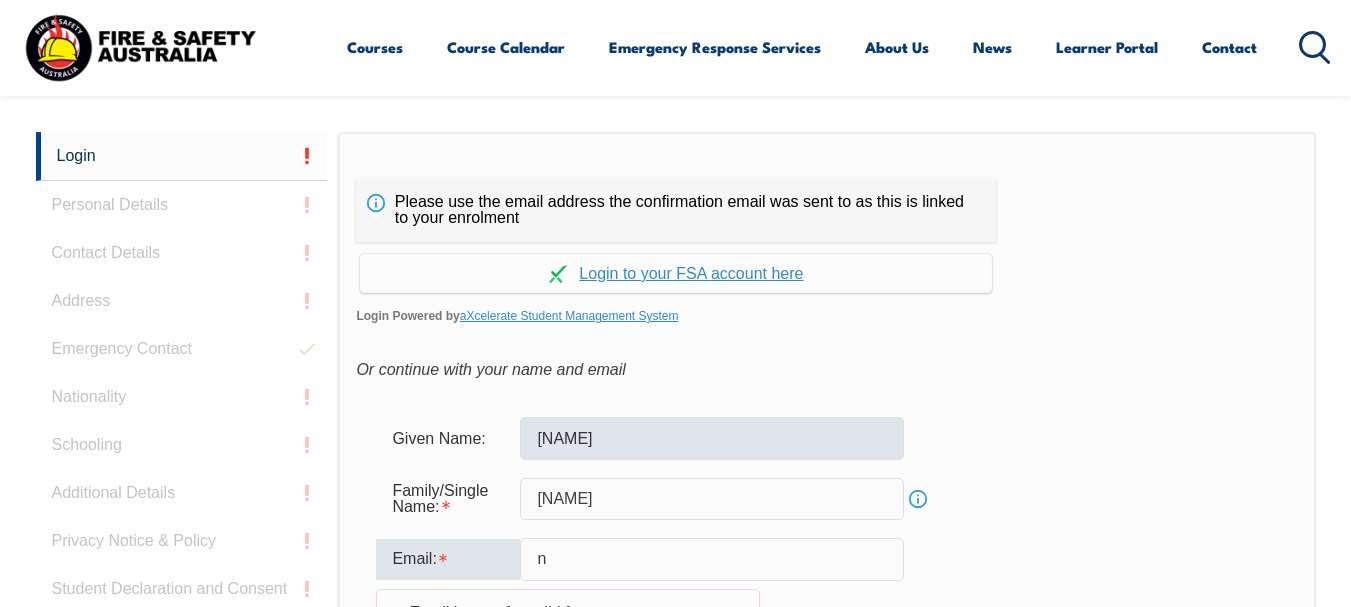 type on "[EMAIL]" 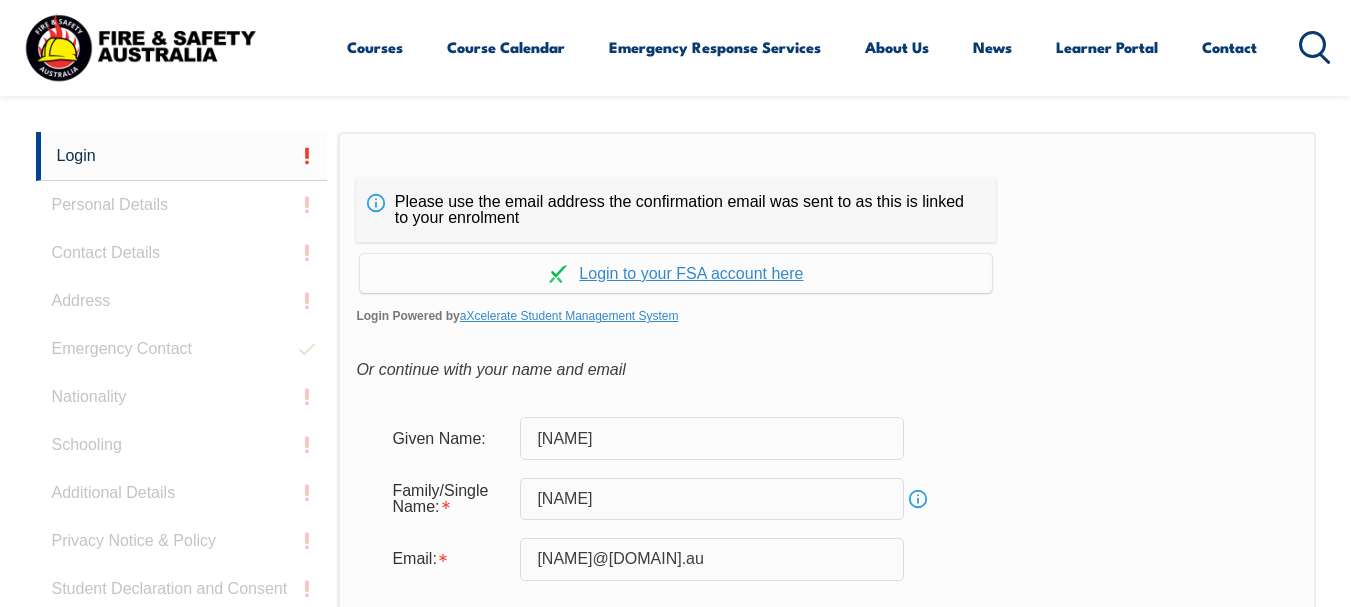 click on "Given Name: Natasha Family/Single Name: Tahmasby Info Email: ntahmasby@live.com.au Create" at bounding box center [826, 547] 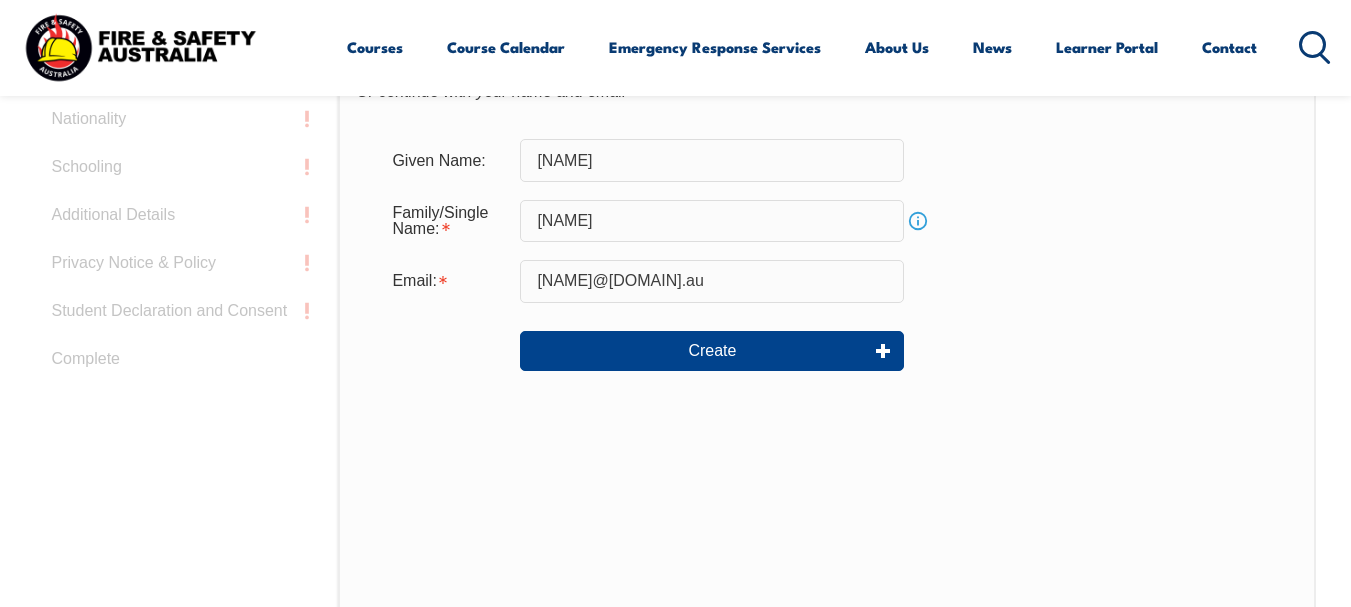 scroll, scrollTop: 753, scrollLeft: 0, axis: vertical 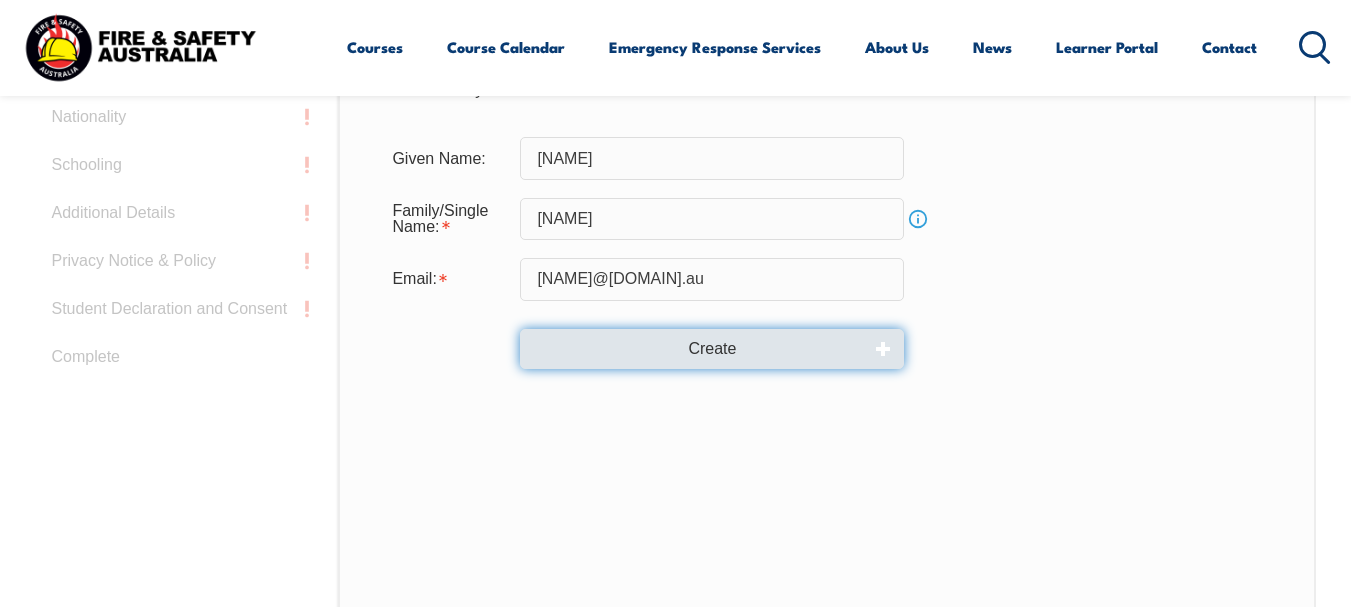 click on "Create" at bounding box center [712, 349] 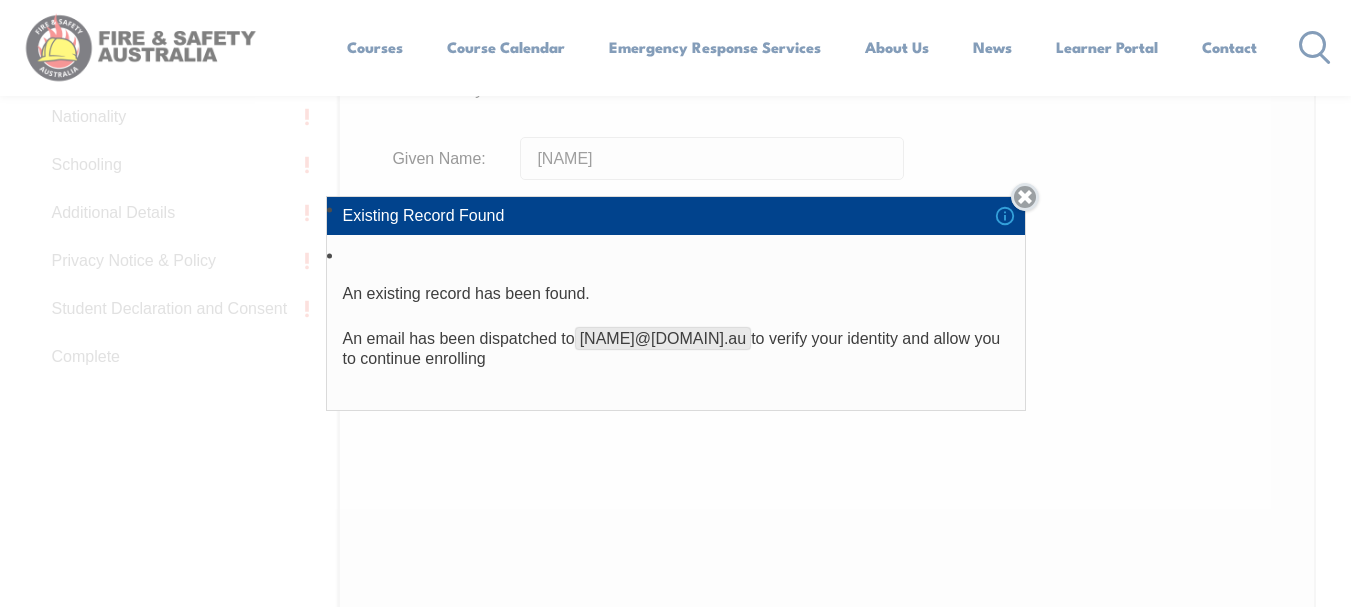 click on "Close" at bounding box center (1025, 197) 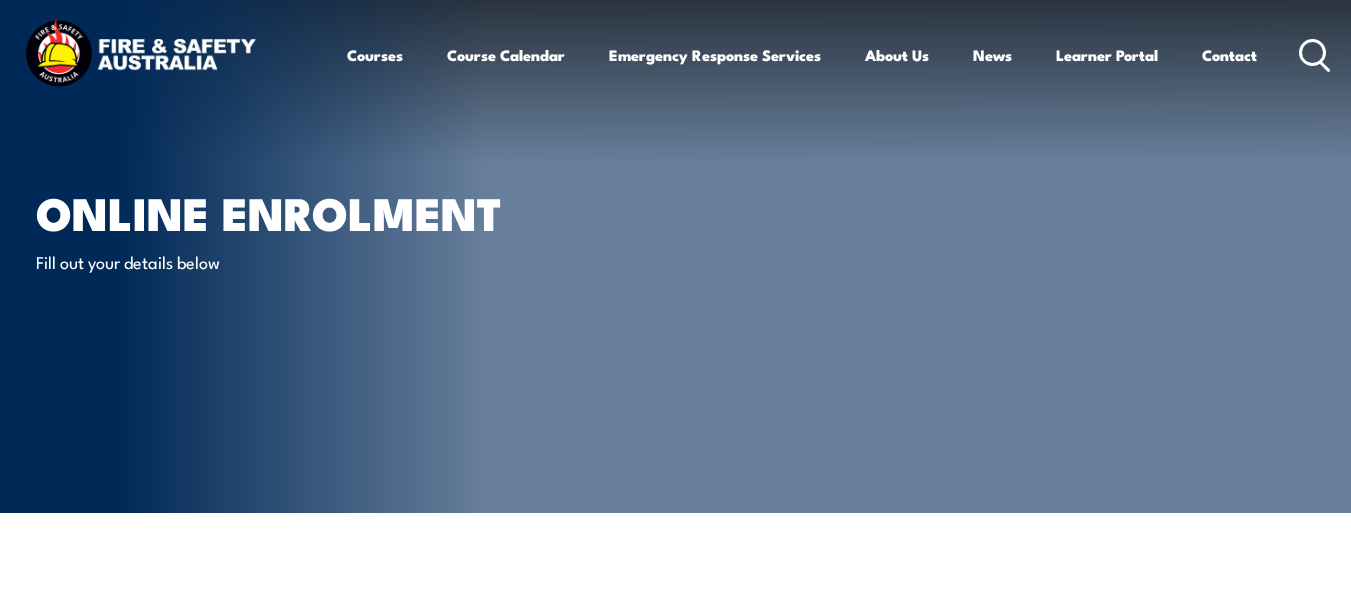 scroll, scrollTop: 0, scrollLeft: 0, axis: both 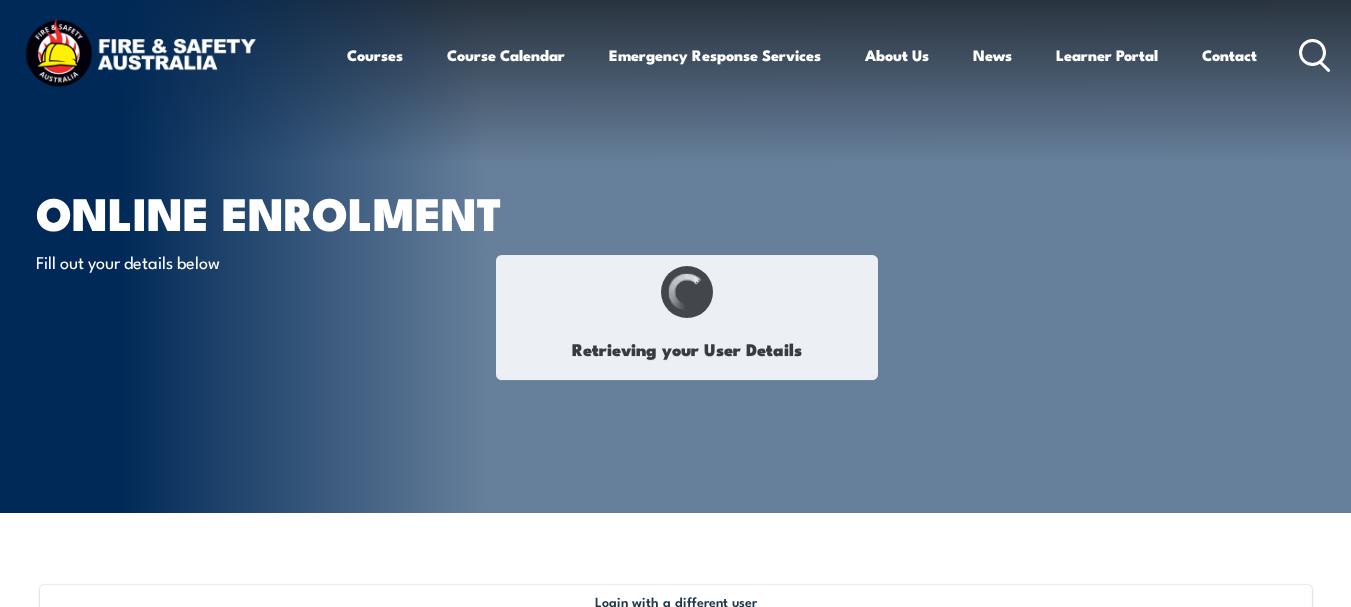 type on "[FIRST]" 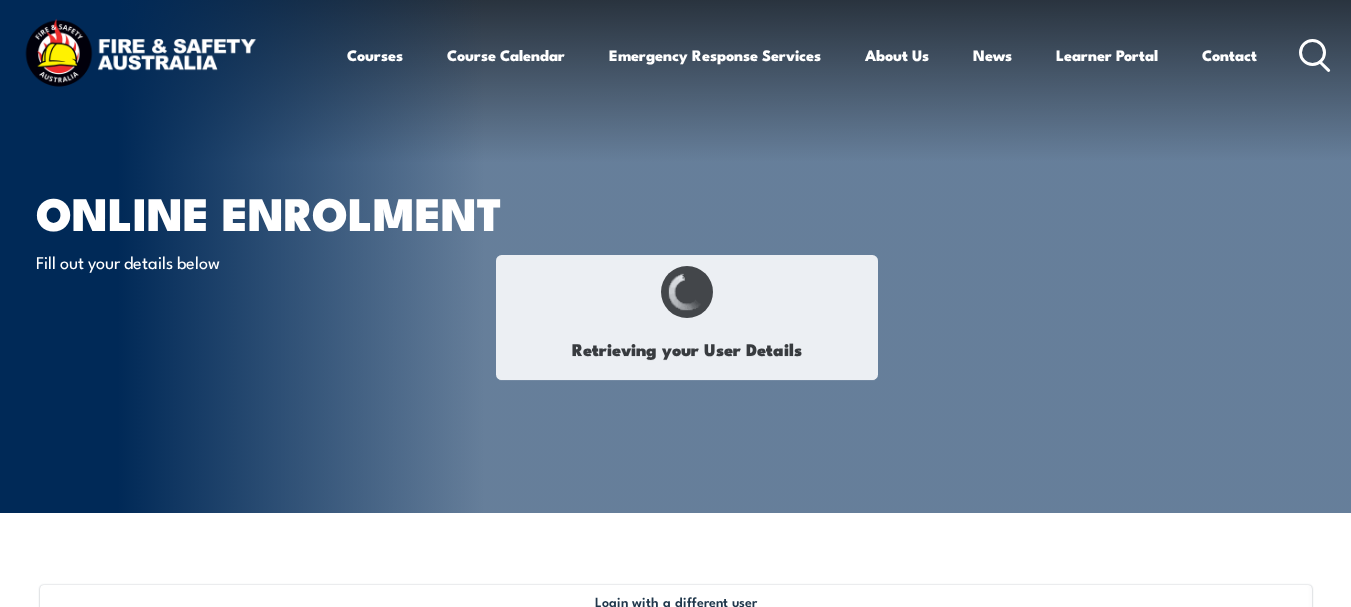 type on "[LAST]" 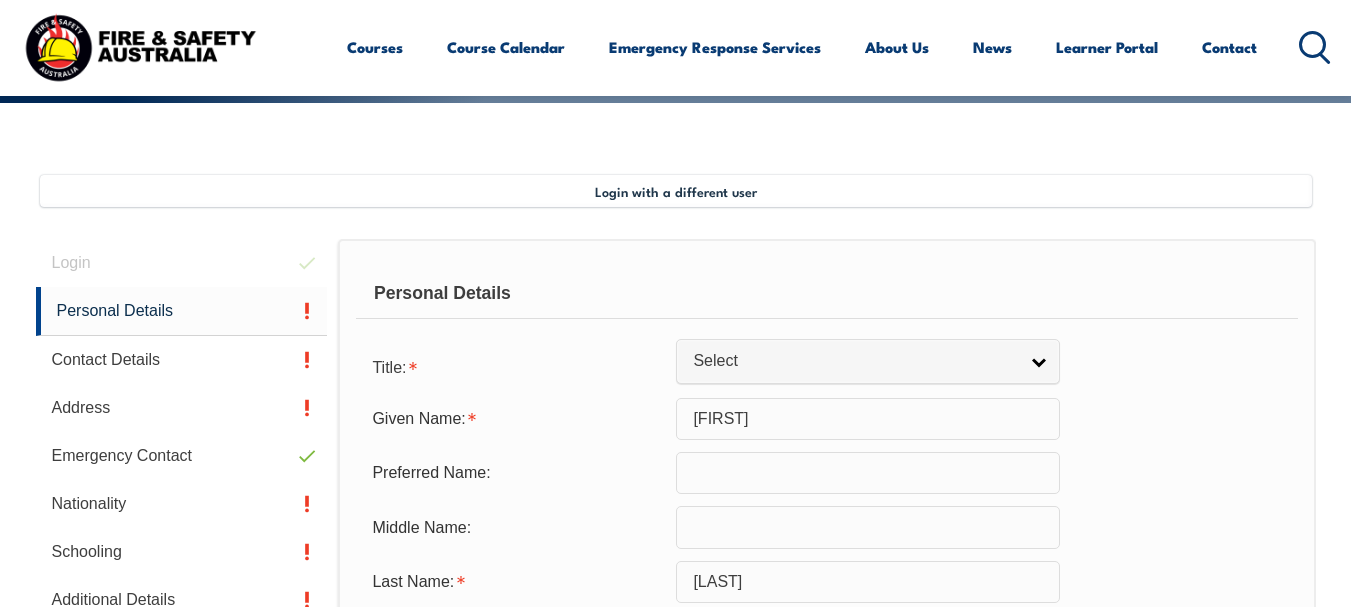 scroll, scrollTop: 485, scrollLeft: 0, axis: vertical 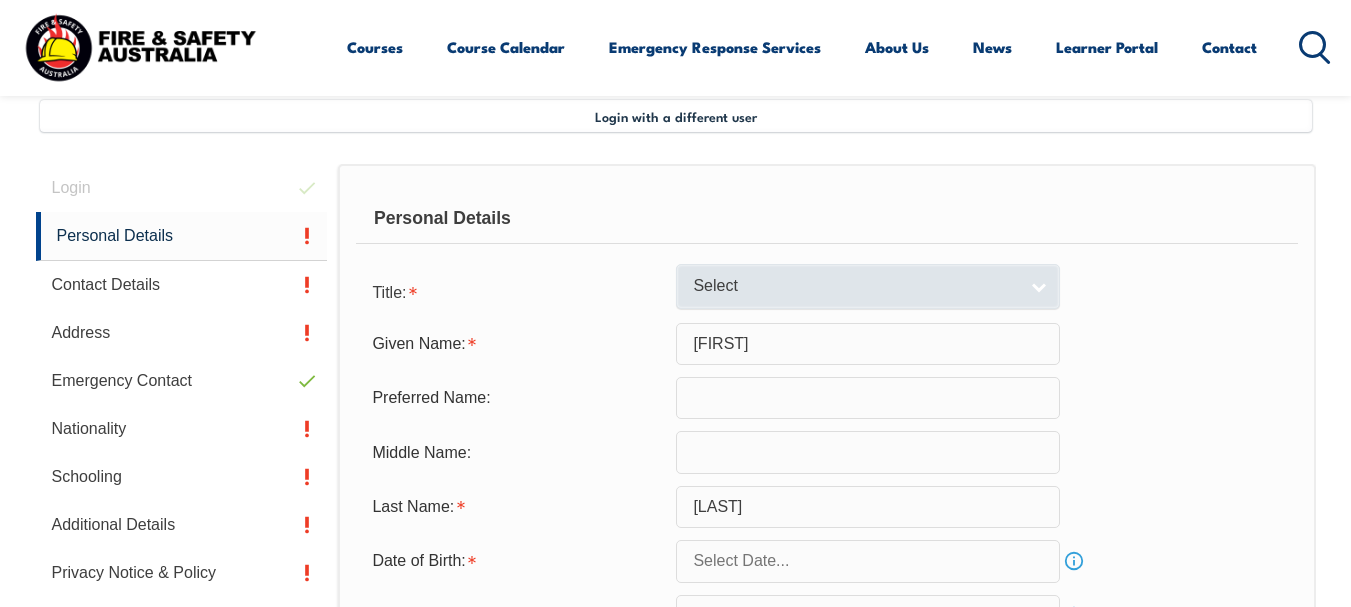 click on "Select" at bounding box center [855, 286] 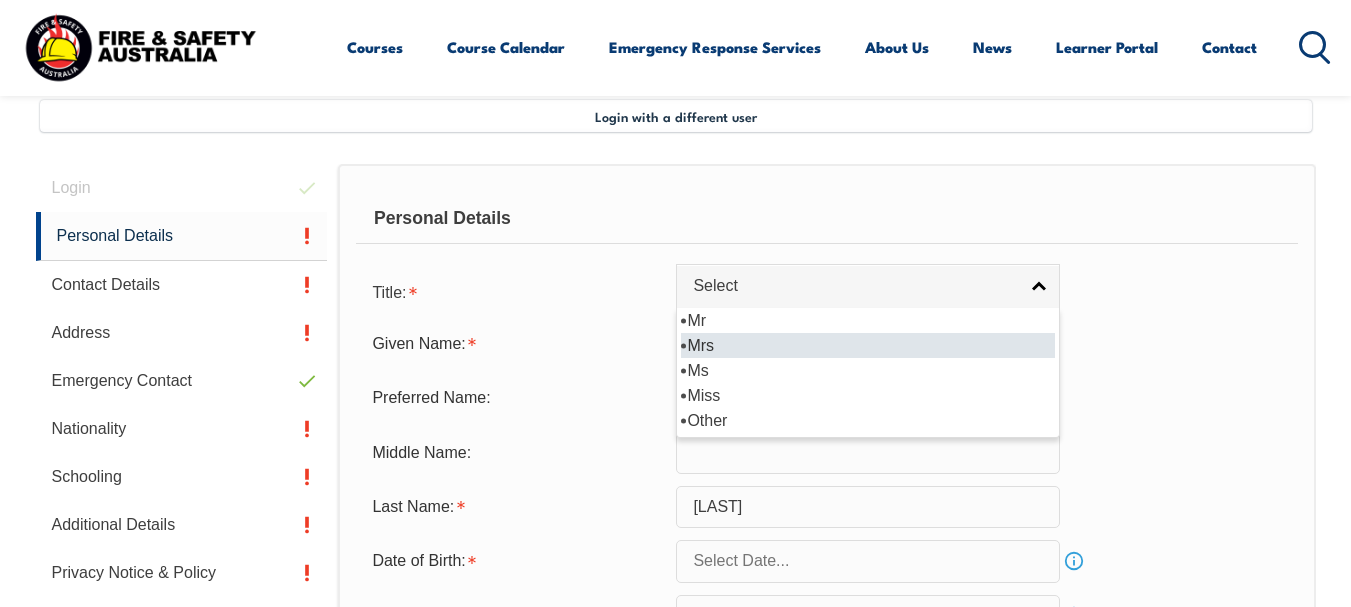 click on "Mrs" at bounding box center [868, 345] 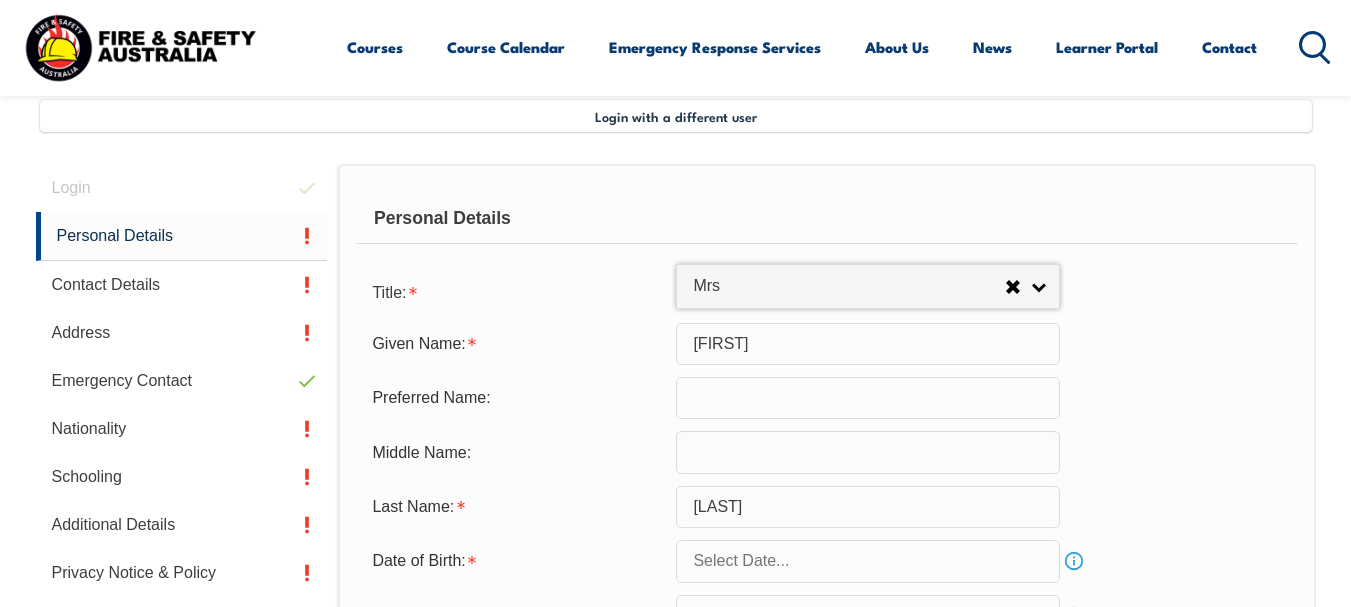 click on "Preferred Name:" at bounding box center [826, 398] 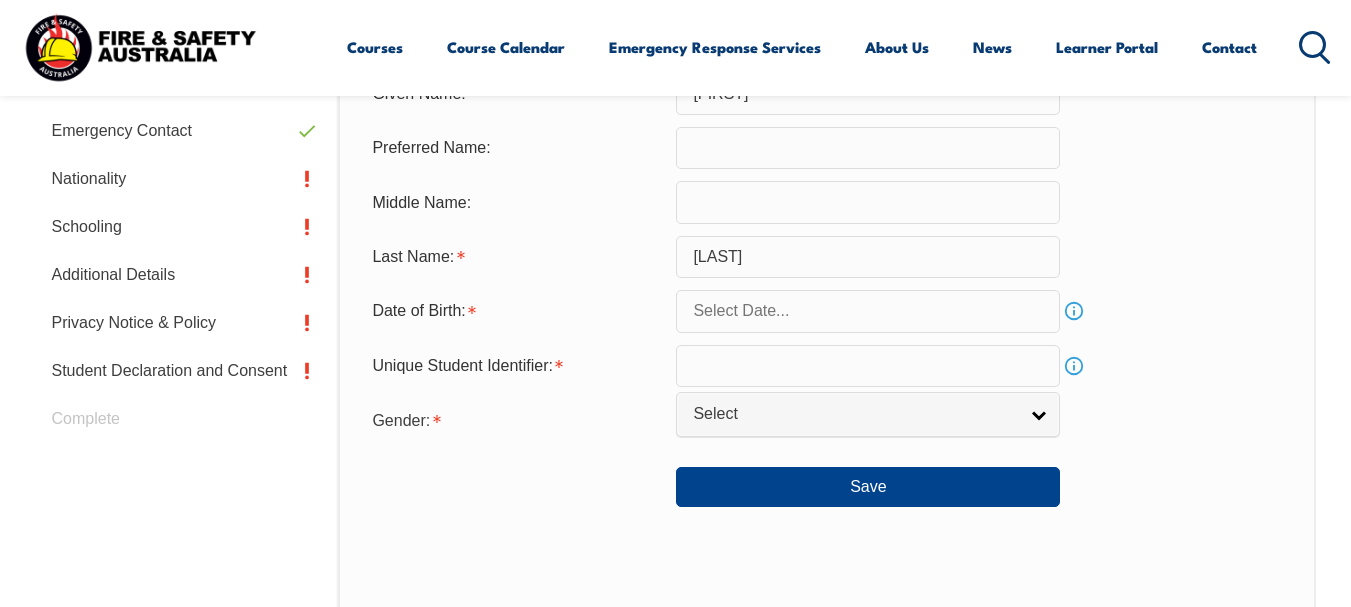 scroll, scrollTop: 765, scrollLeft: 0, axis: vertical 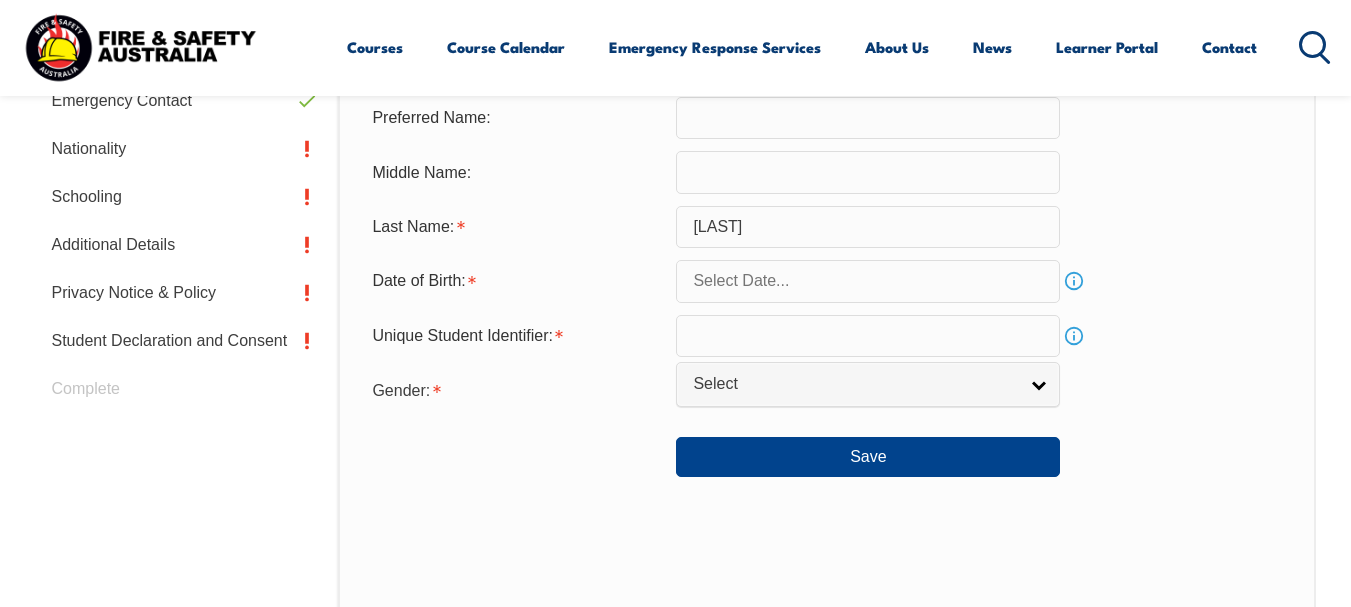 click at bounding box center [868, 281] 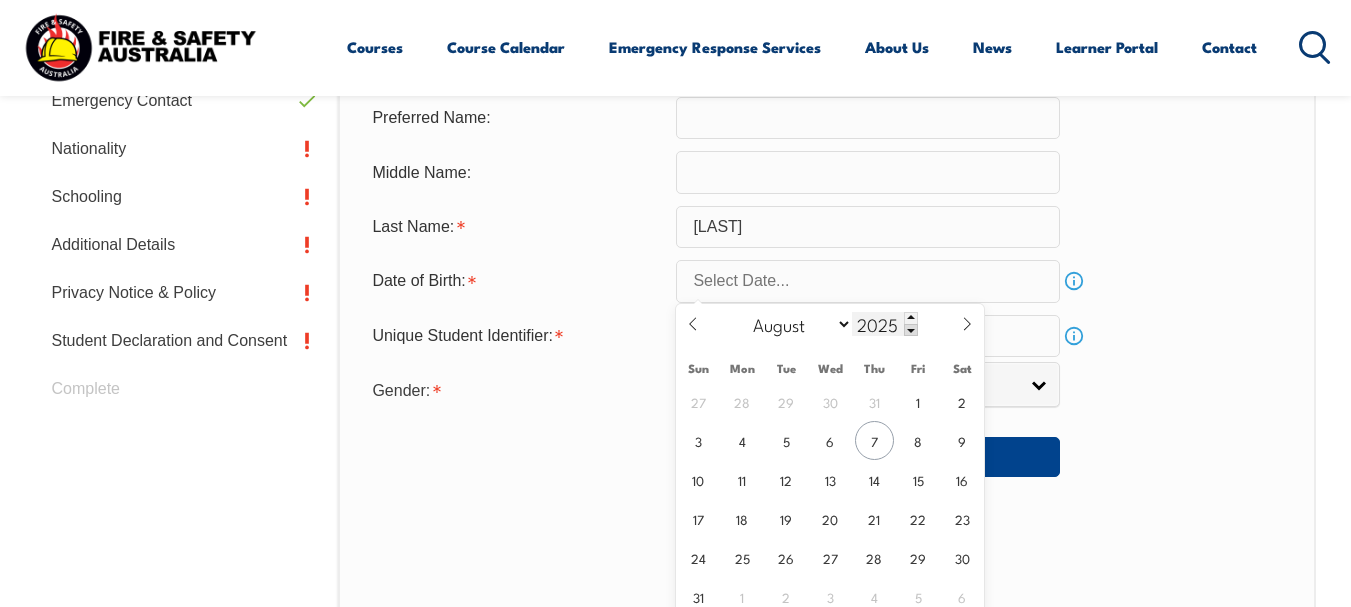 click on "2025" at bounding box center [885, 324] 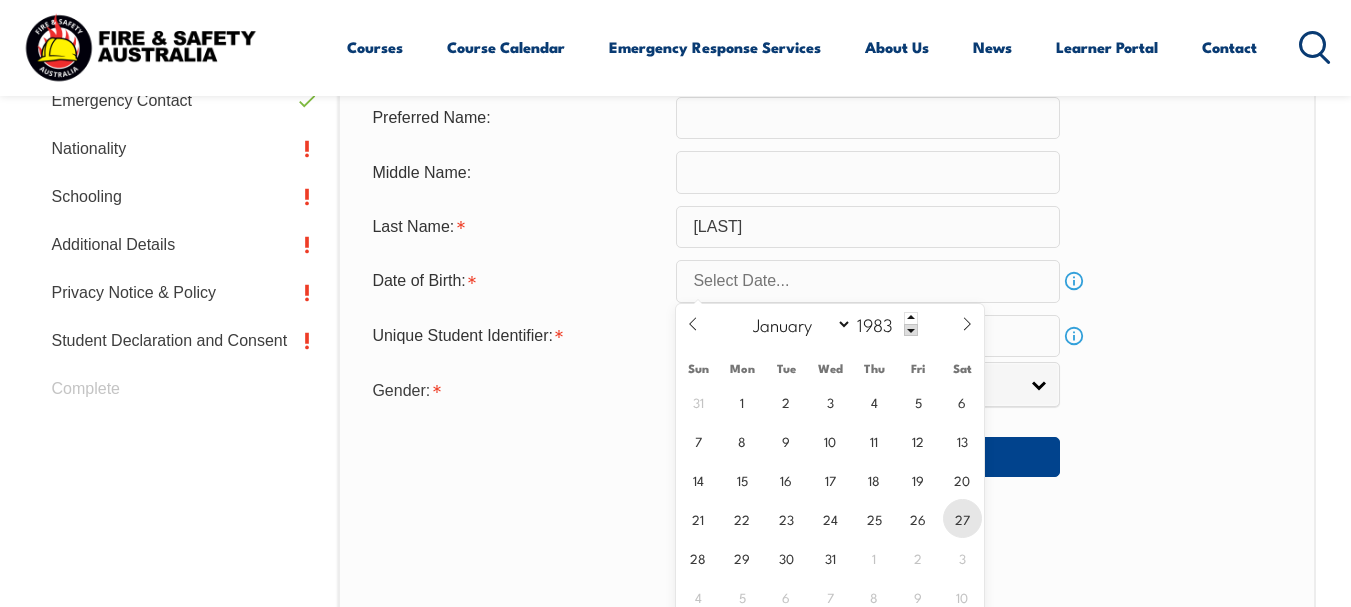 type on "1983" 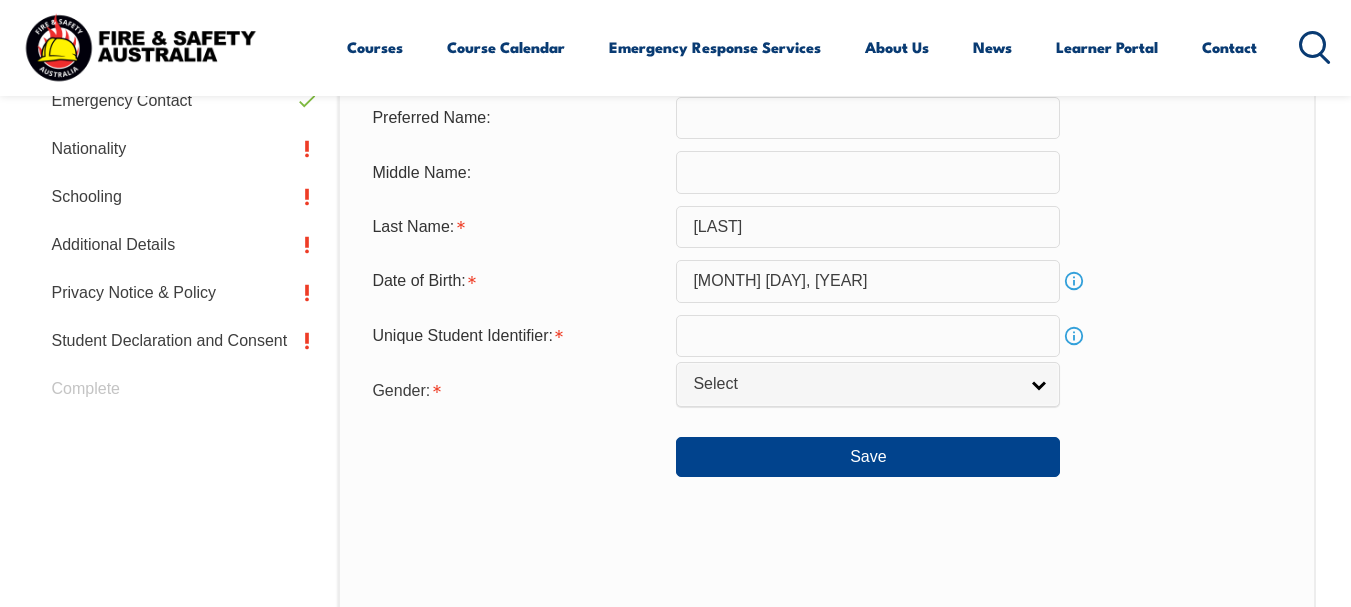 click on "Info" at bounding box center [1074, 336] 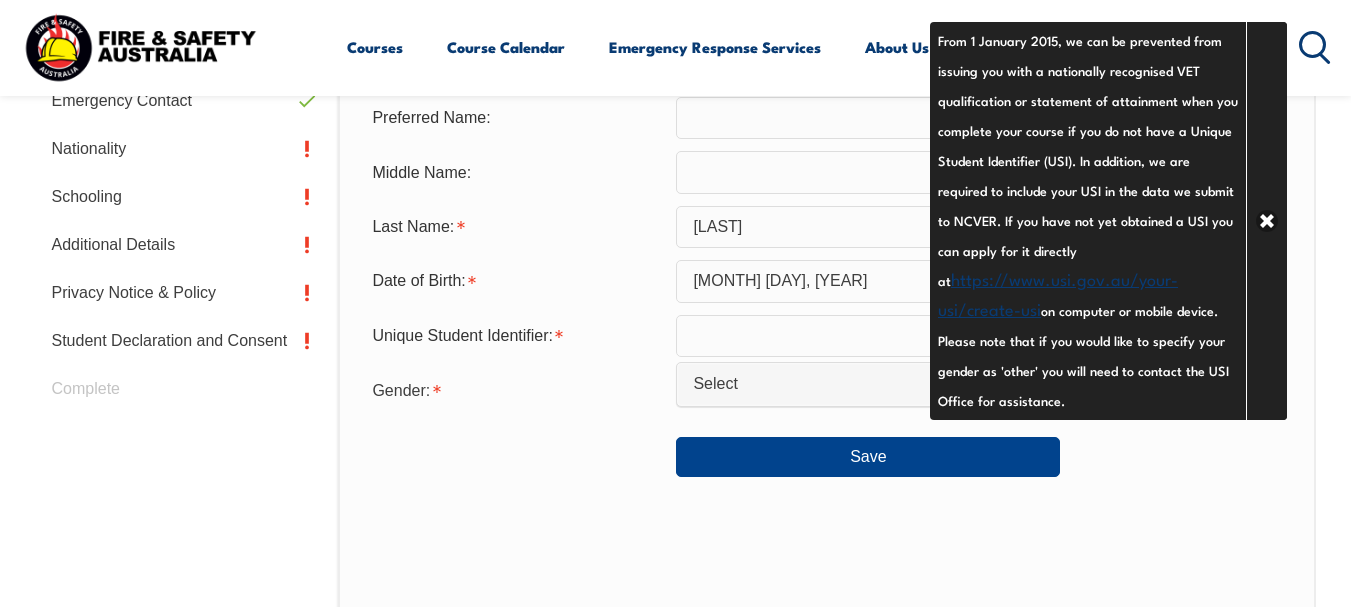 click at bounding box center [868, 336] 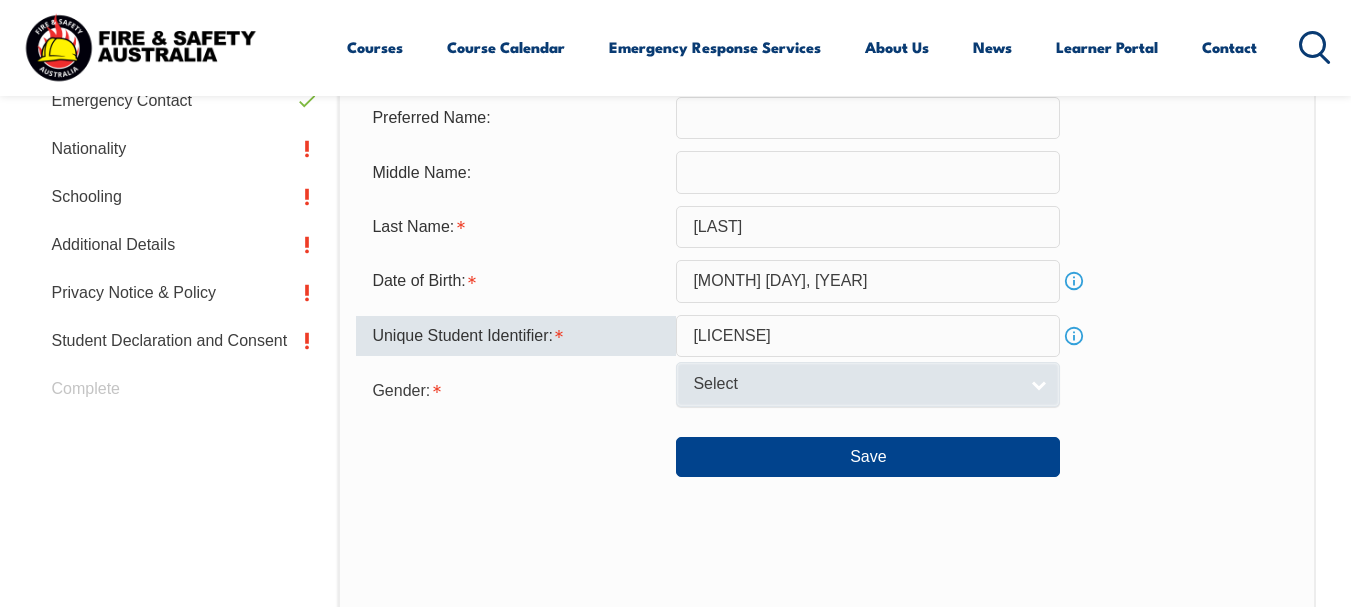 type on "[LICENSE]" 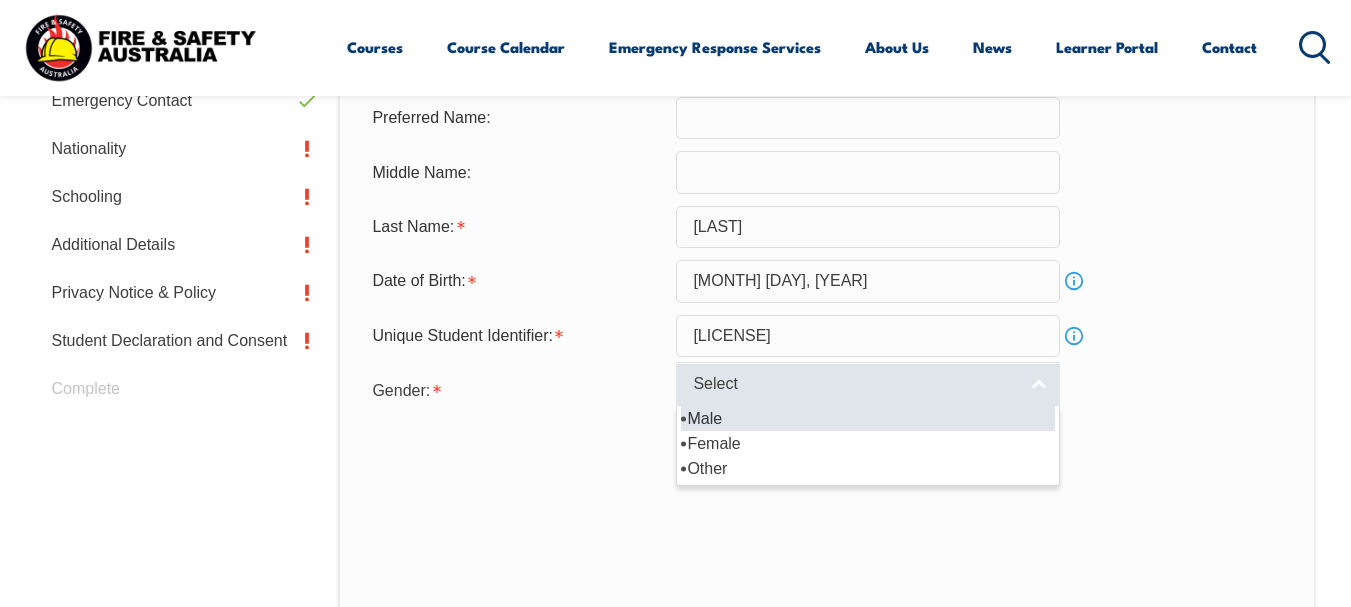 click on "Select" at bounding box center (855, 384) 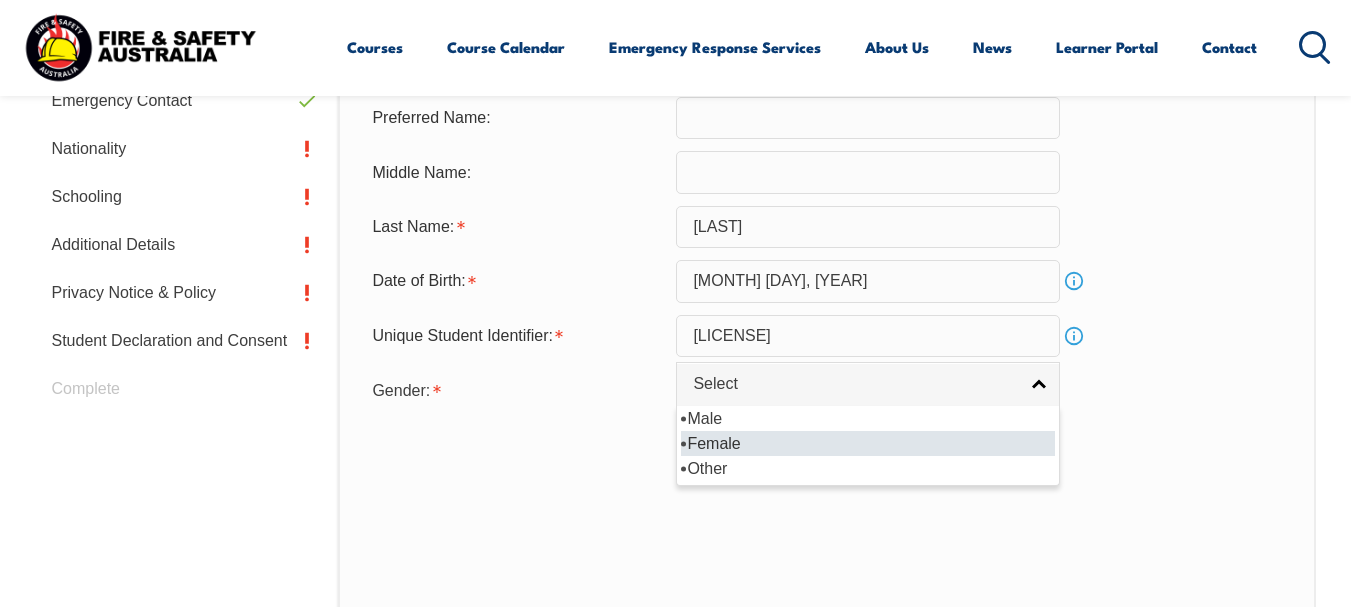 click on "Female" at bounding box center [868, 443] 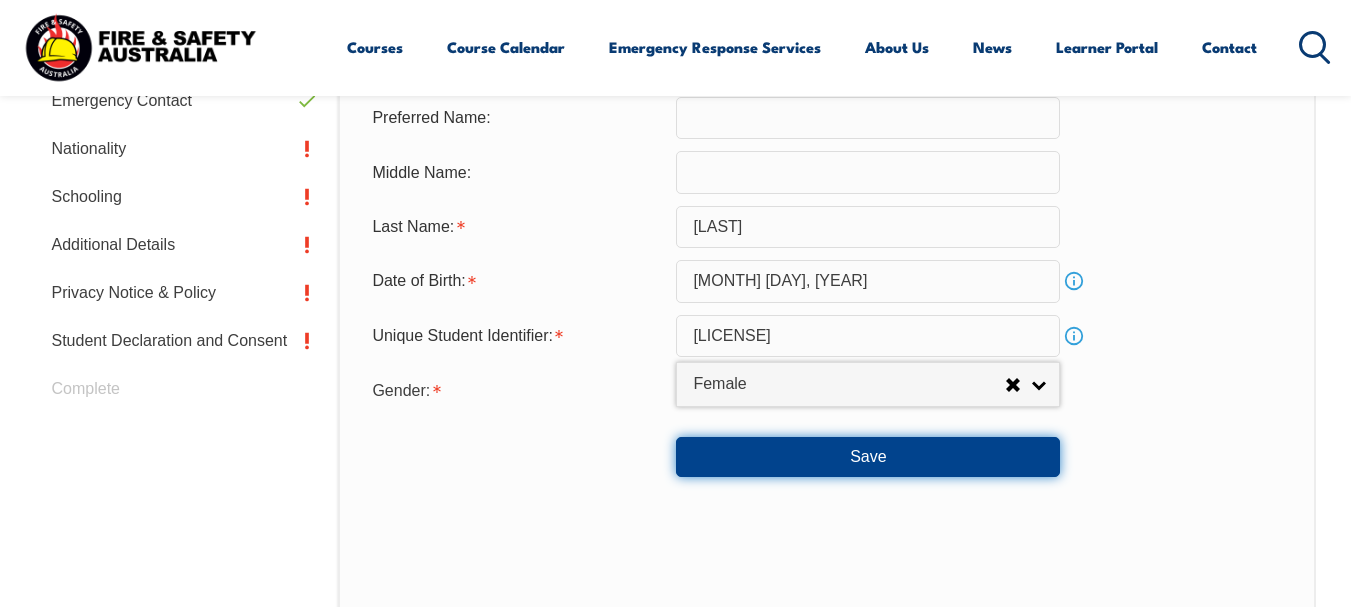 click on "Save" at bounding box center (868, 457) 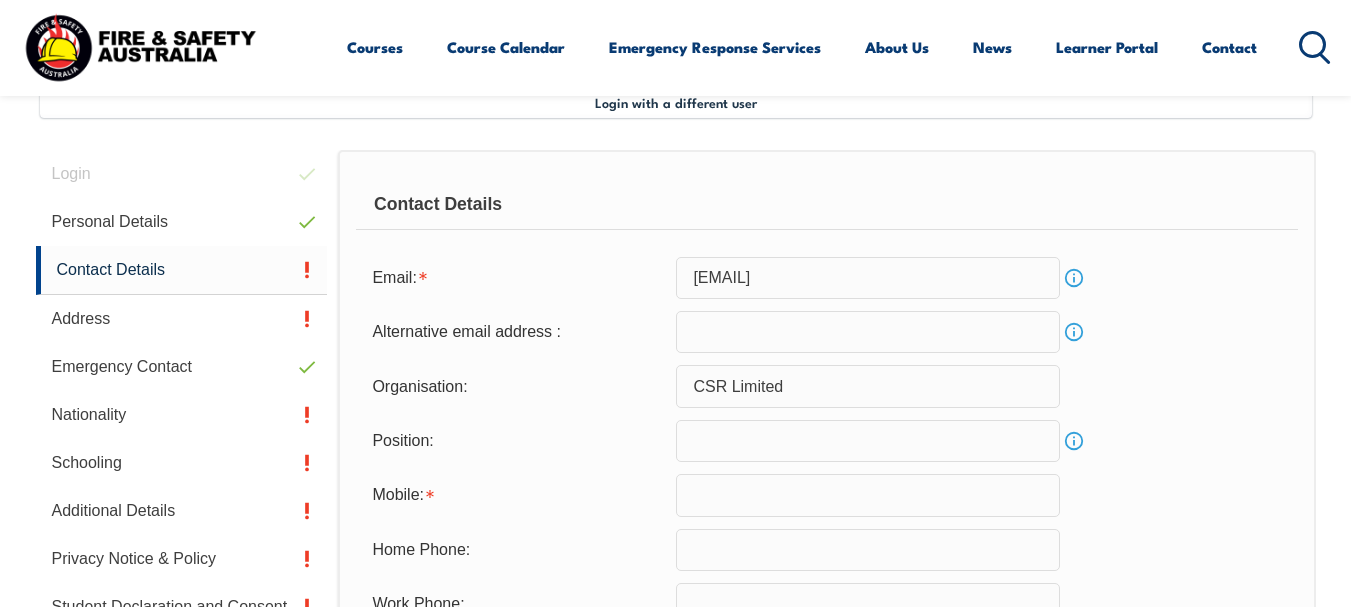 scroll, scrollTop: 485, scrollLeft: 0, axis: vertical 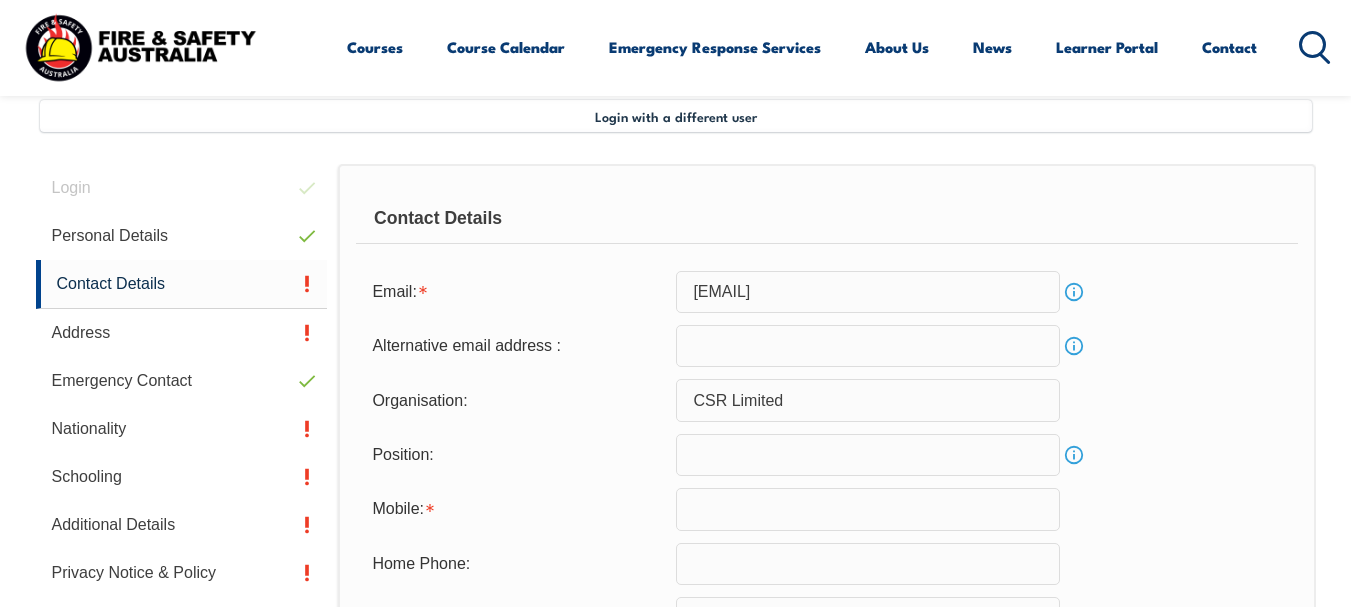 click at bounding box center (868, 509) 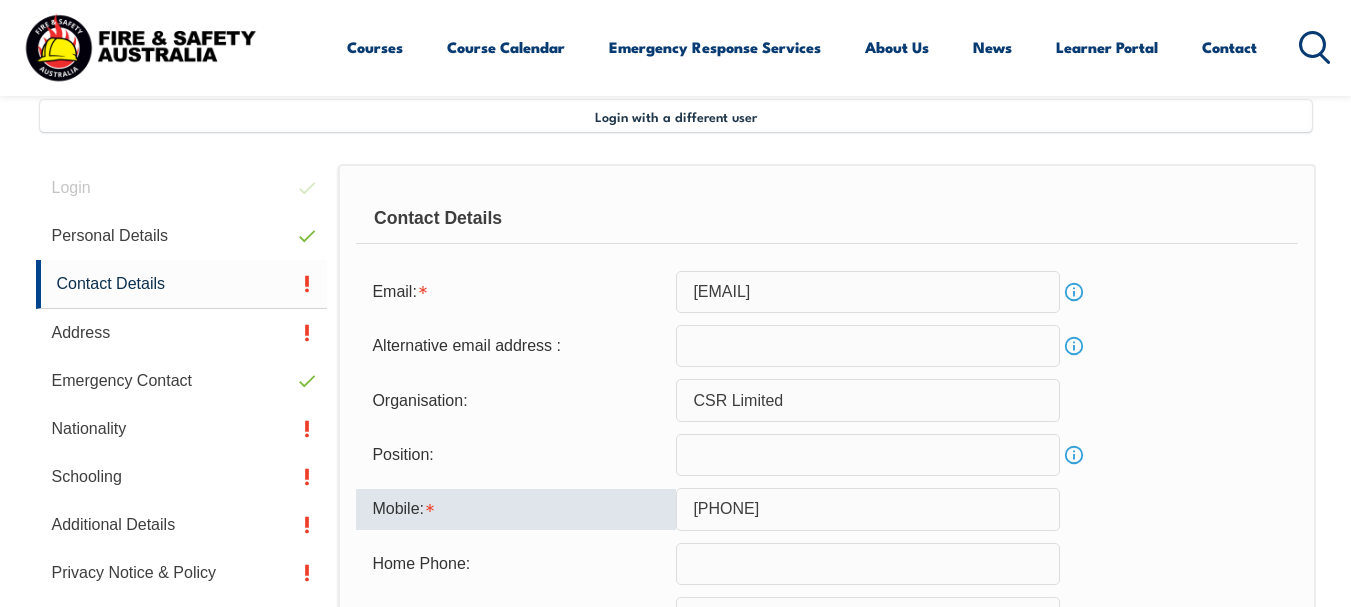 type on "[PHONE]" 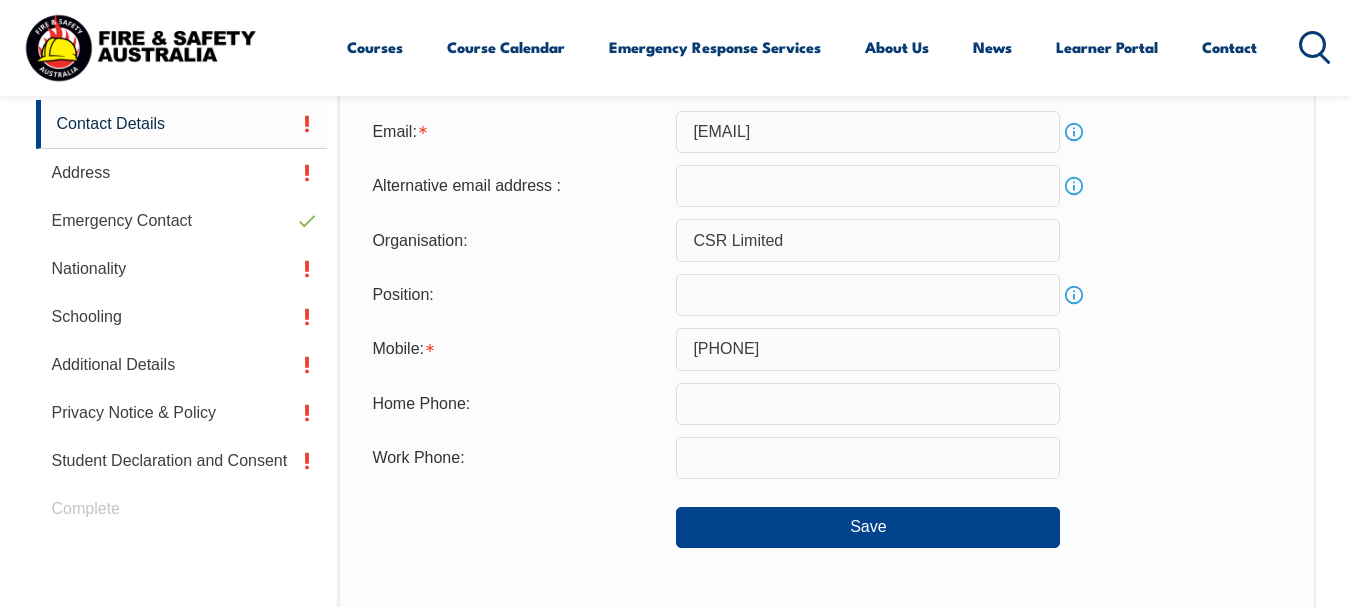 scroll, scrollTop: 685, scrollLeft: 0, axis: vertical 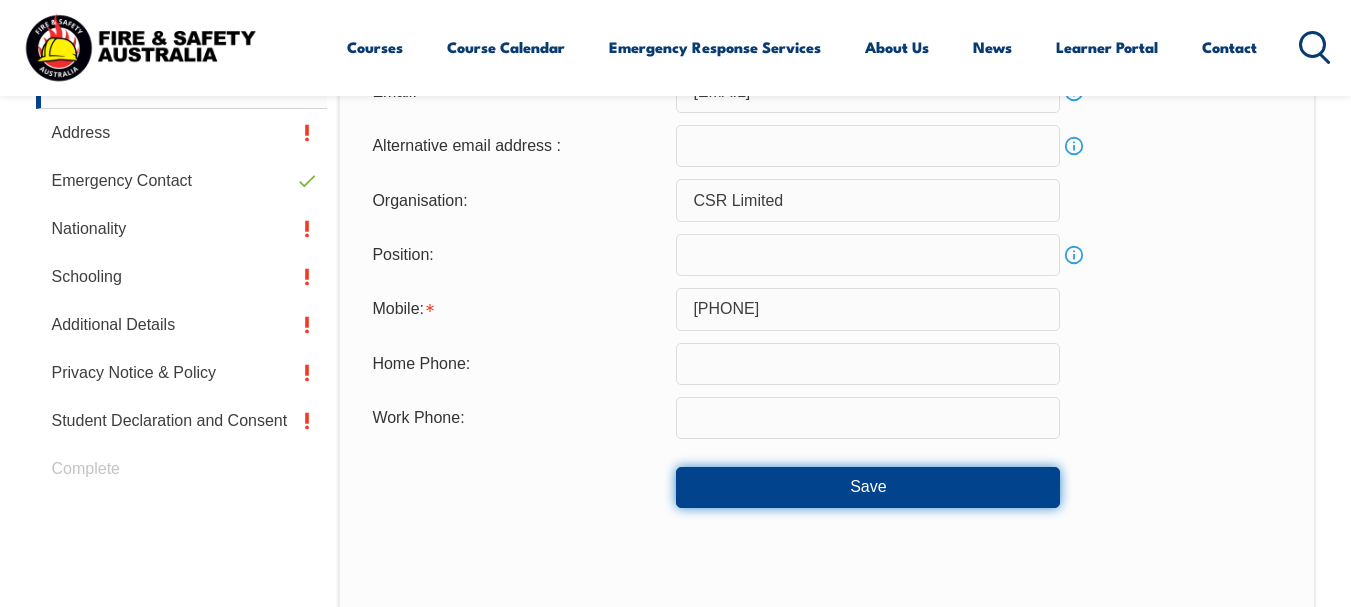 click on "Save" at bounding box center [868, 487] 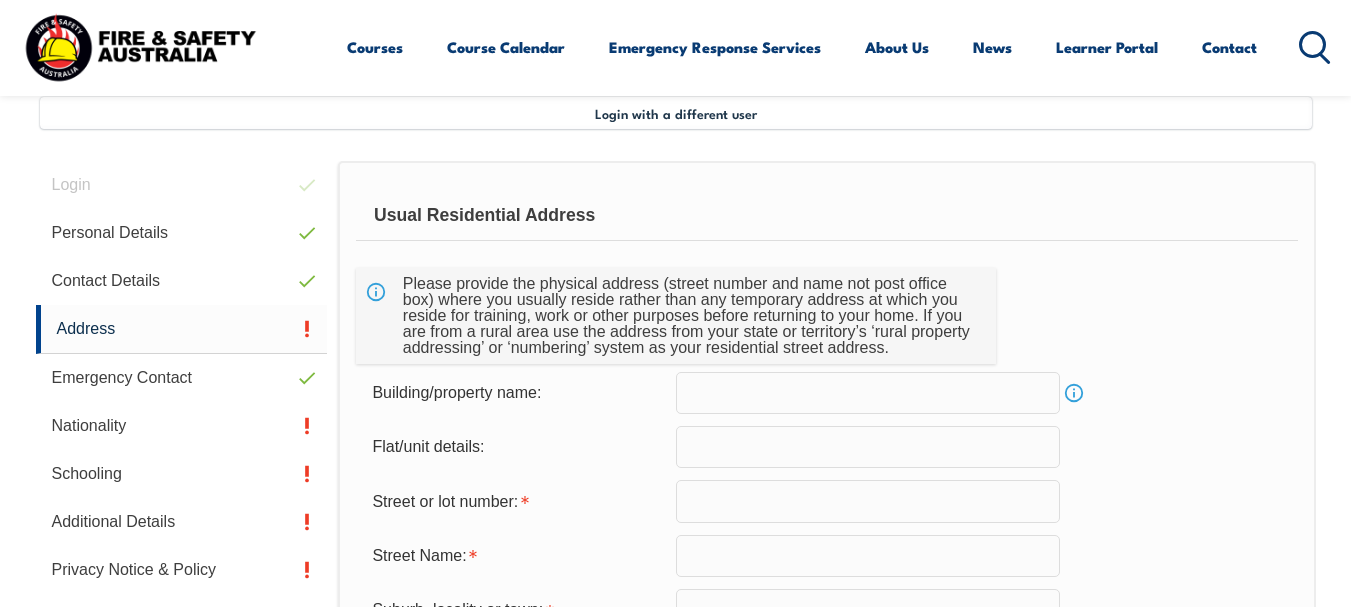 scroll, scrollTop: 485, scrollLeft: 0, axis: vertical 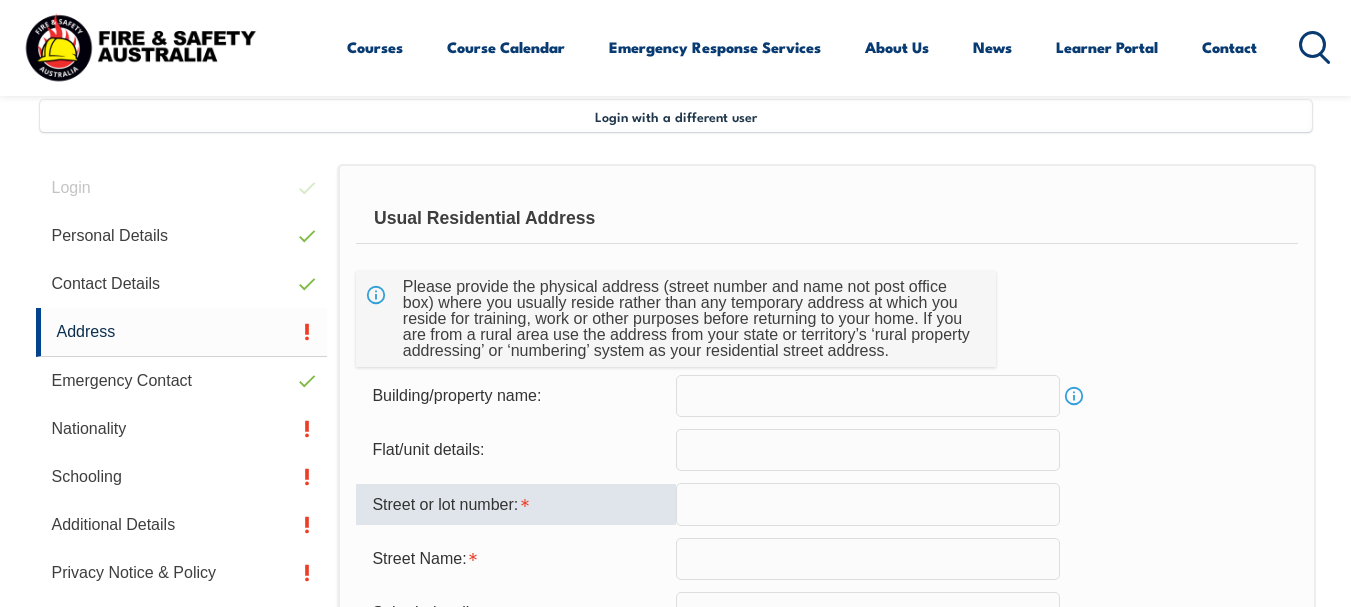 click at bounding box center (868, 504) 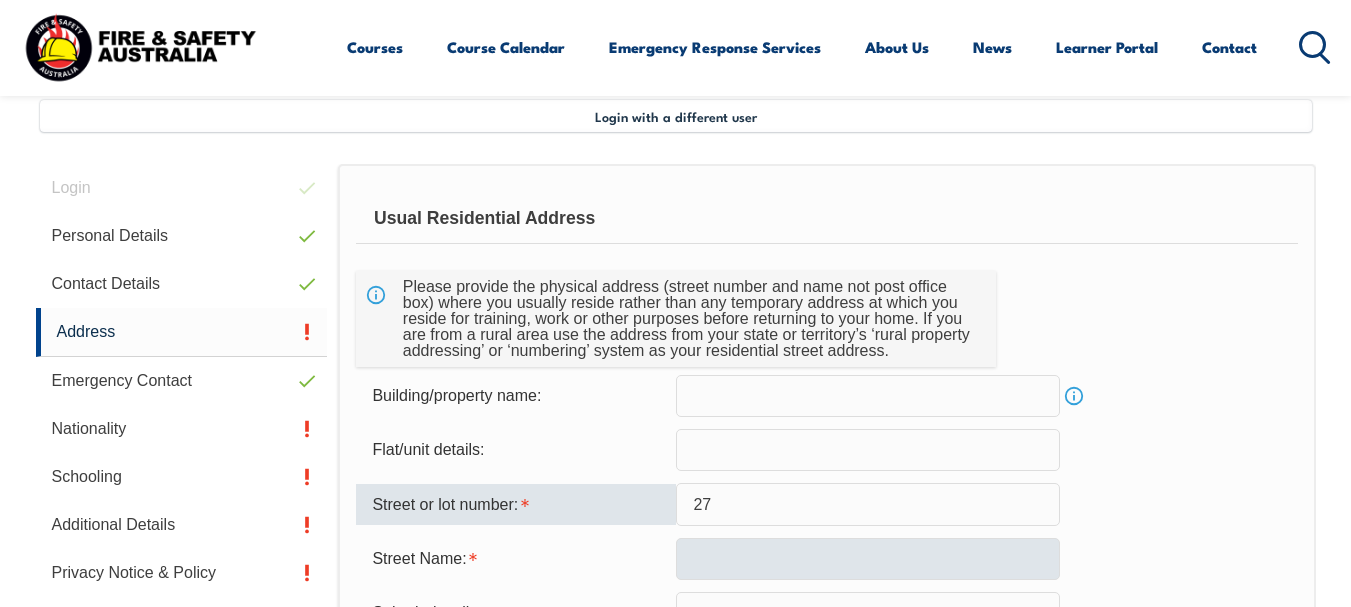 type on "27" 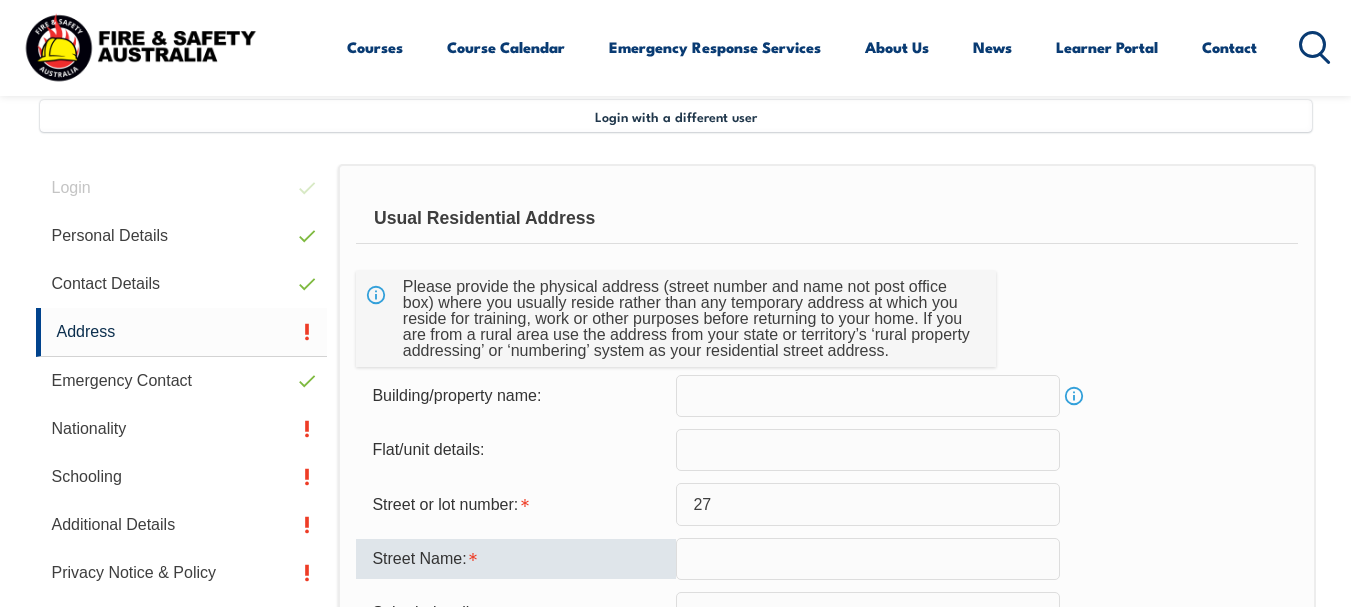 click at bounding box center [868, 559] 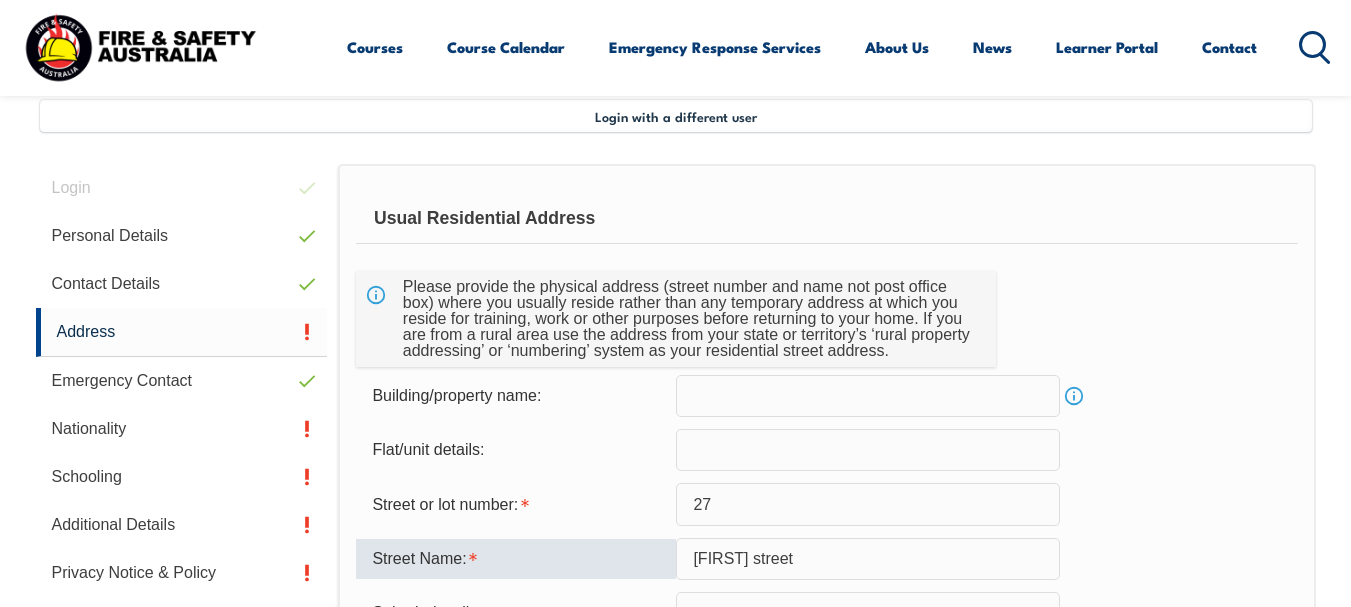 type on "[FIRST] street" 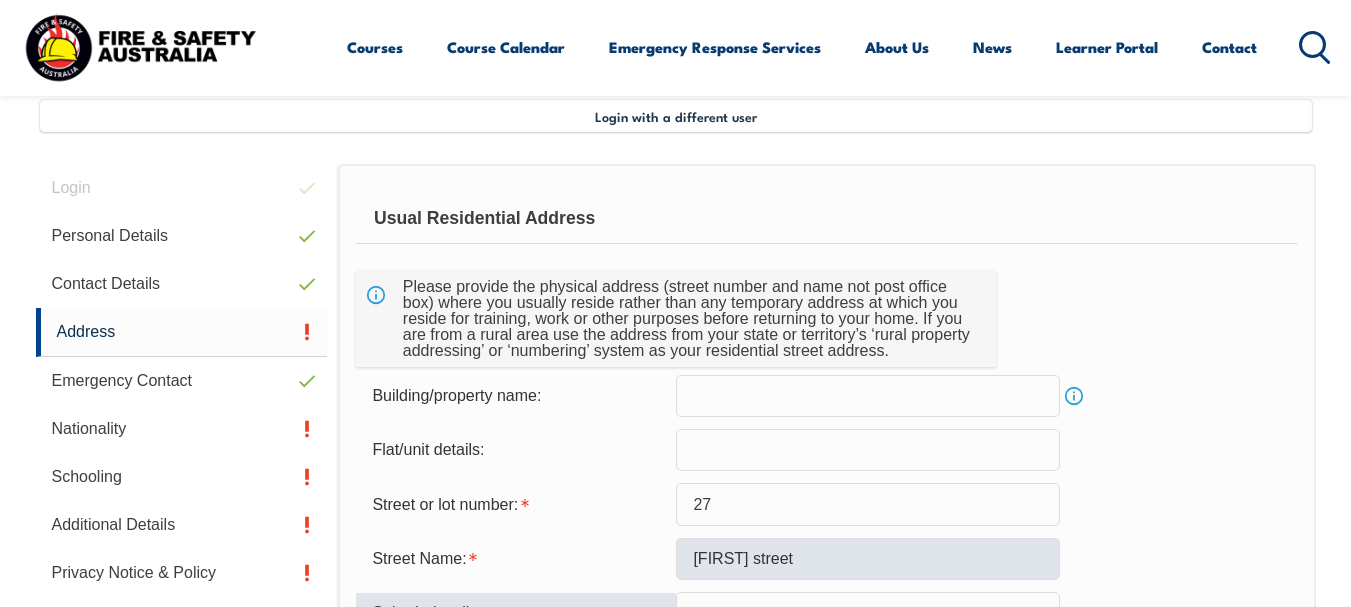 scroll, scrollTop: 500, scrollLeft: 0, axis: vertical 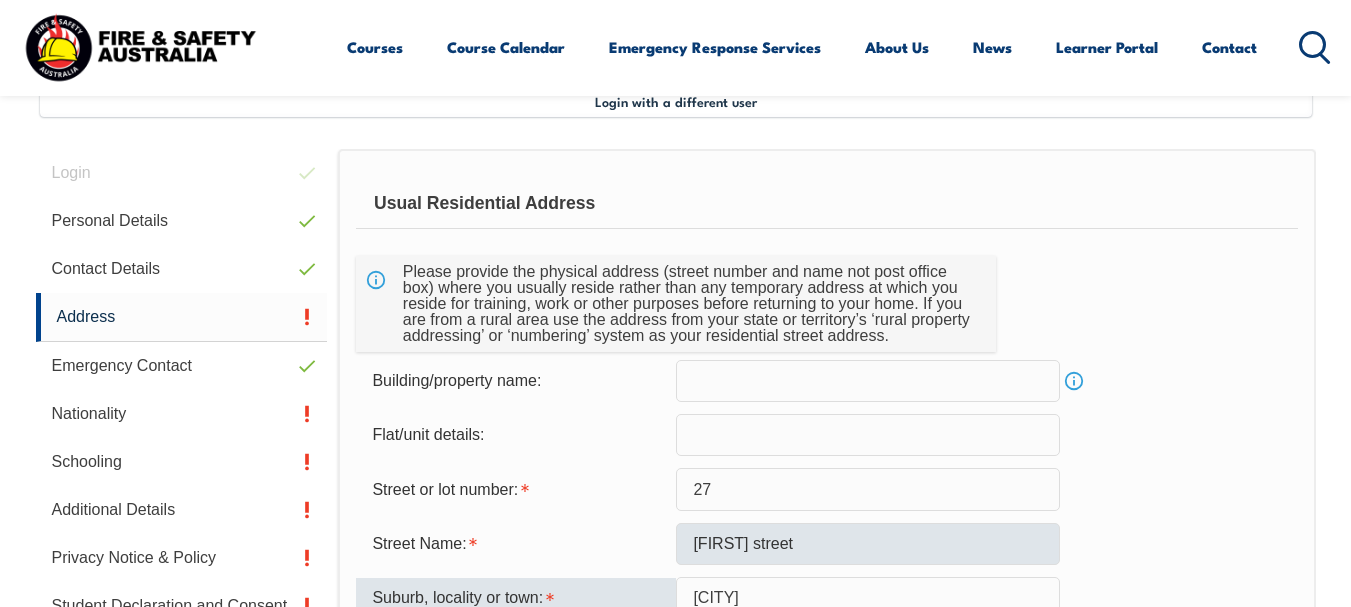 type on "[CITY]" 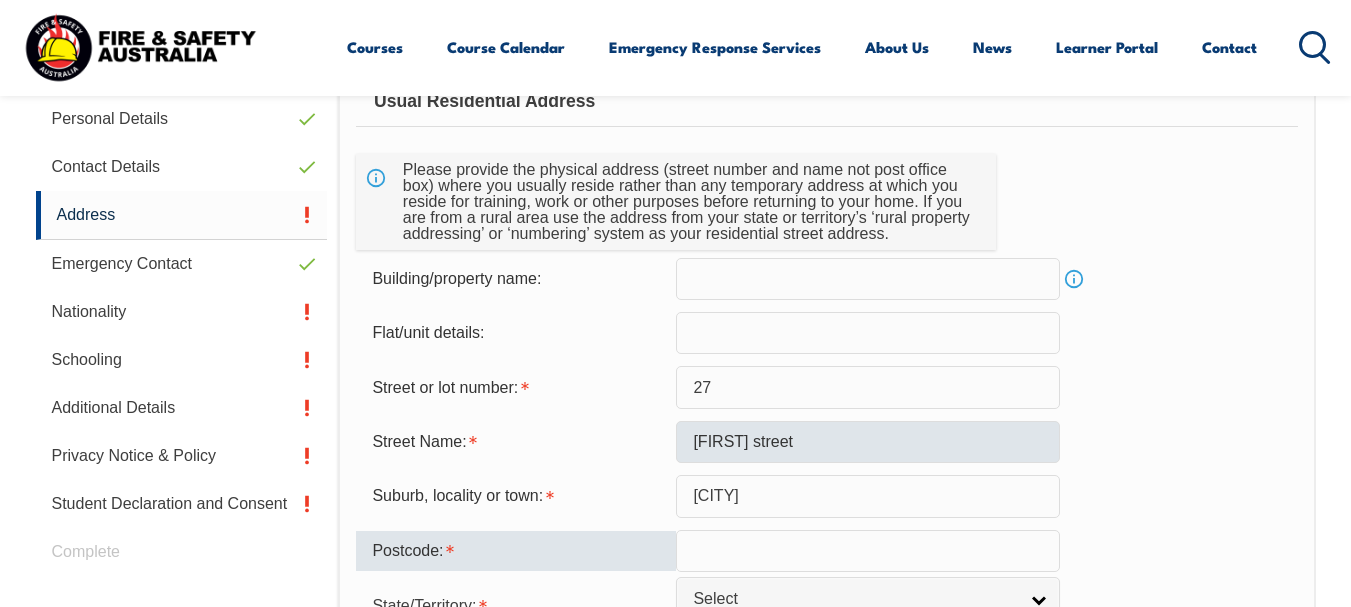scroll, scrollTop: 849, scrollLeft: 0, axis: vertical 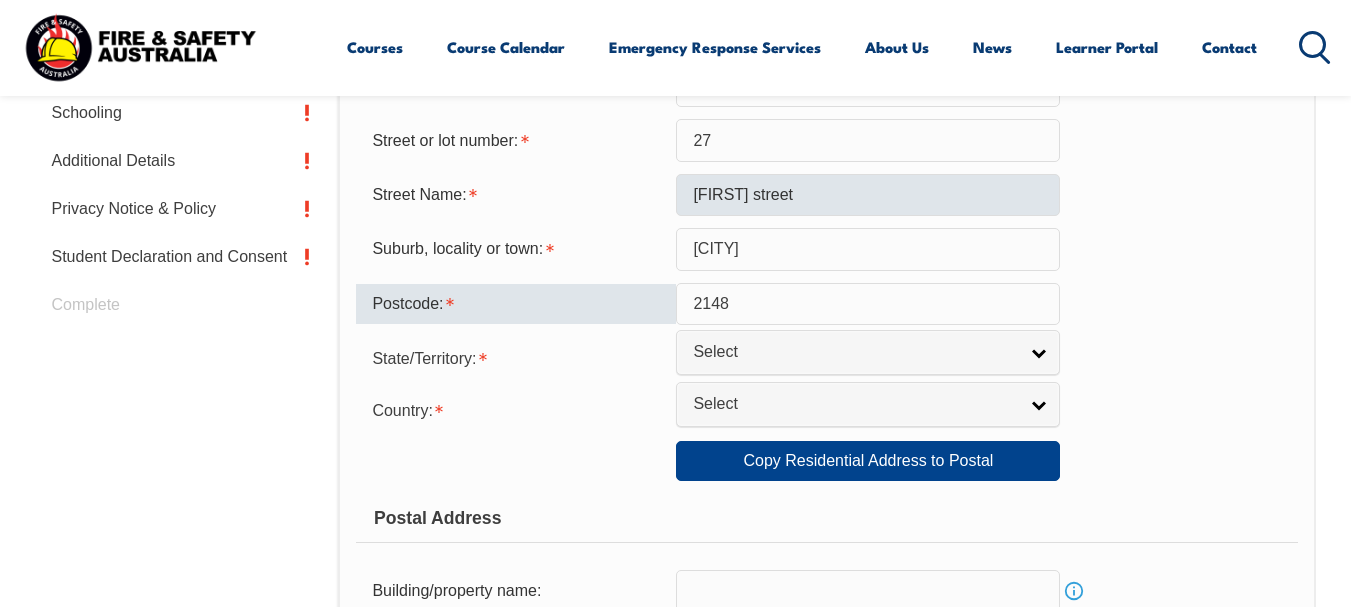 type on "2148" 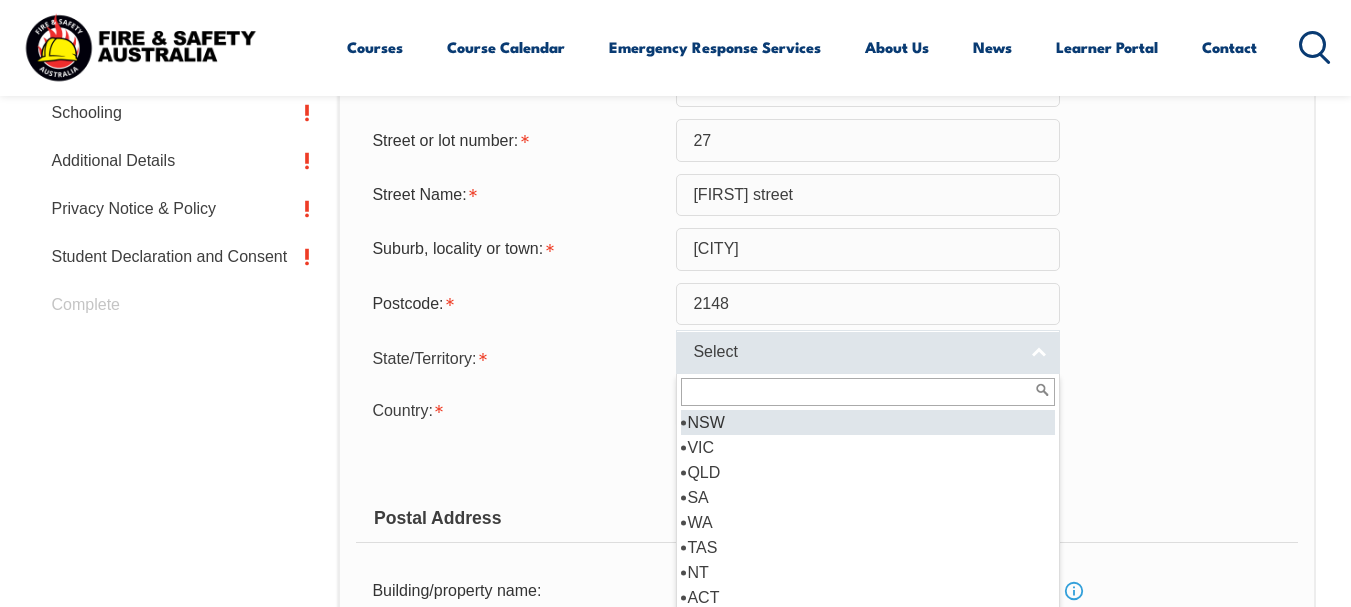 click on "Select" at bounding box center [868, 352] 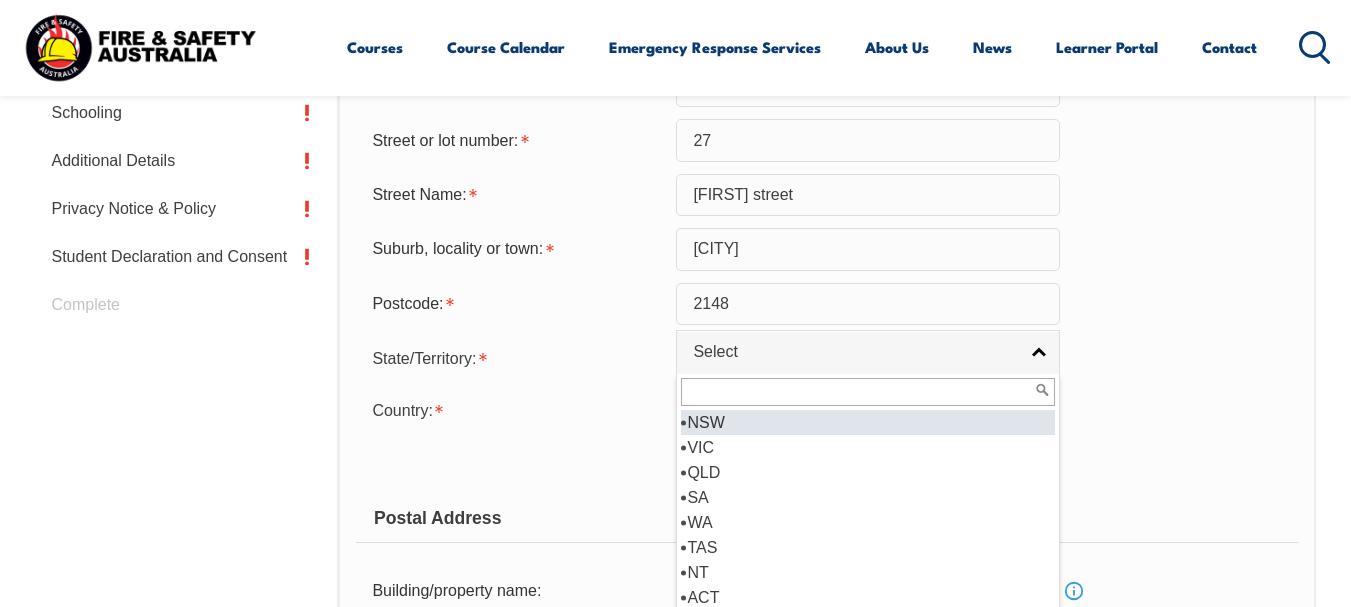 click on "NSW" at bounding box center [868, 422] 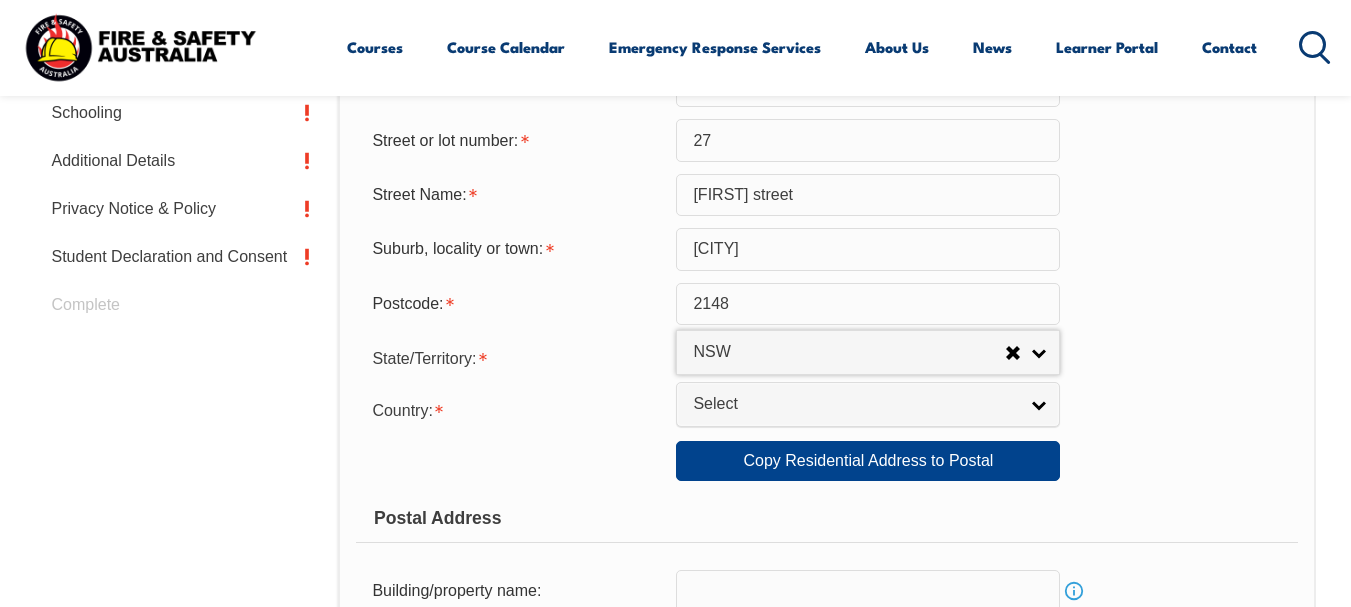 select on "NSW" 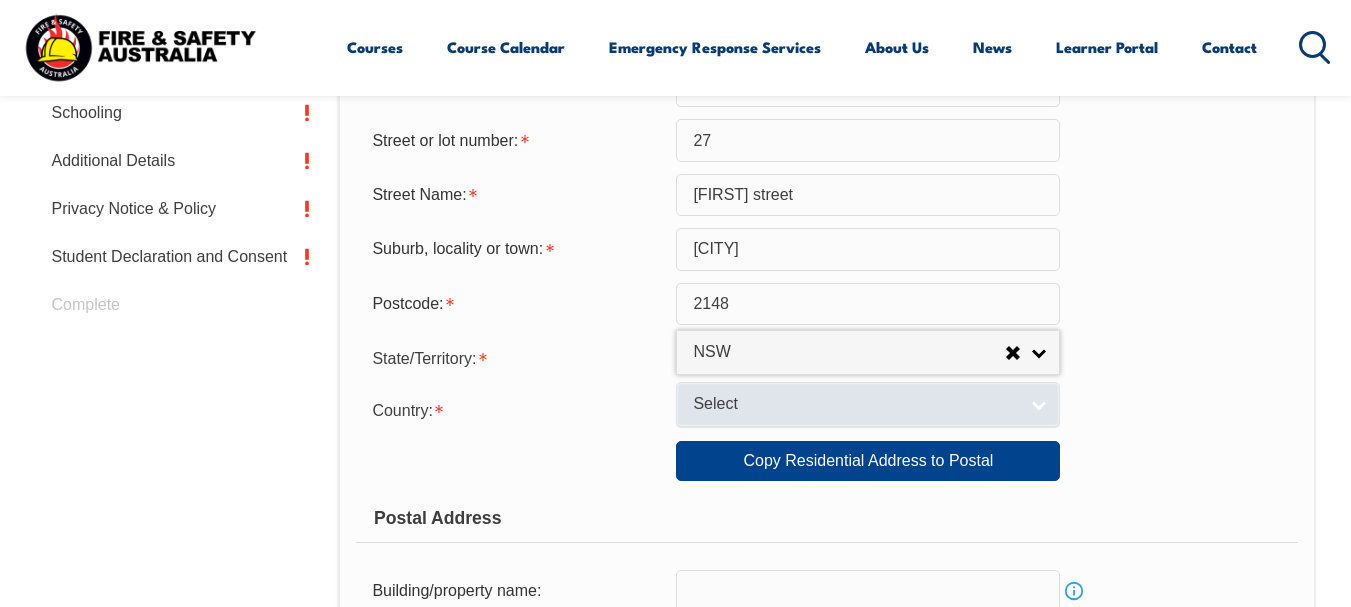 click on "Select" at bounding box center [855, 404] 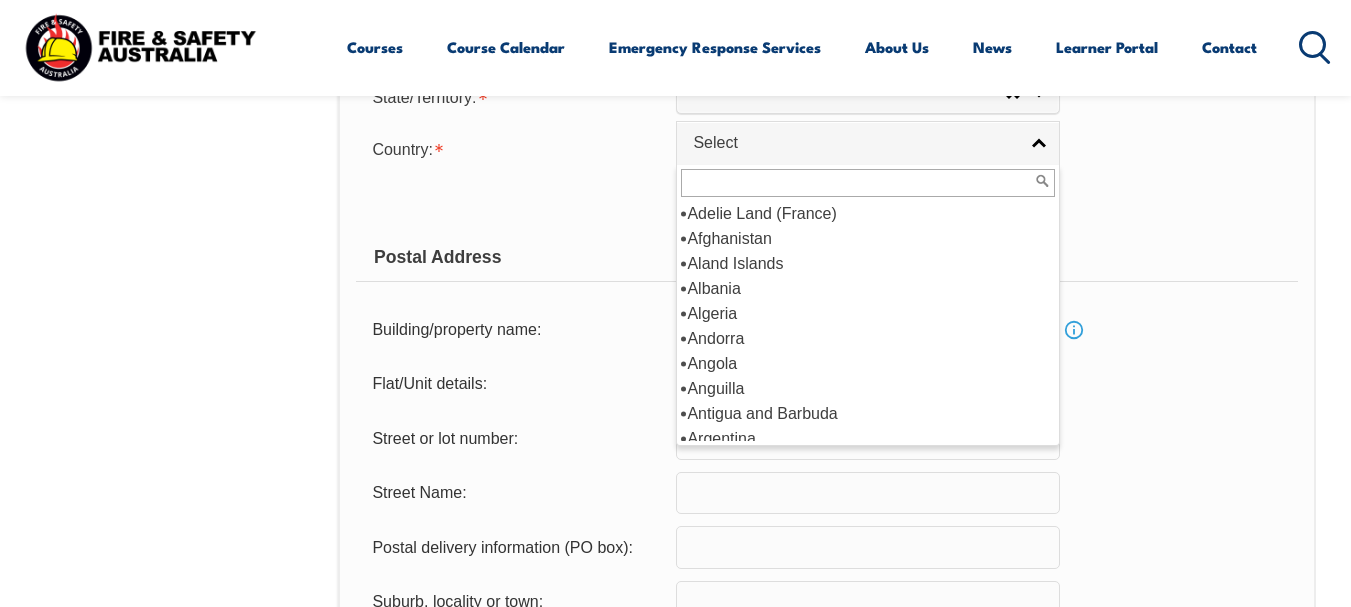scroll, scrollTop: 1116, scrollLeft: 0, axis: vertical 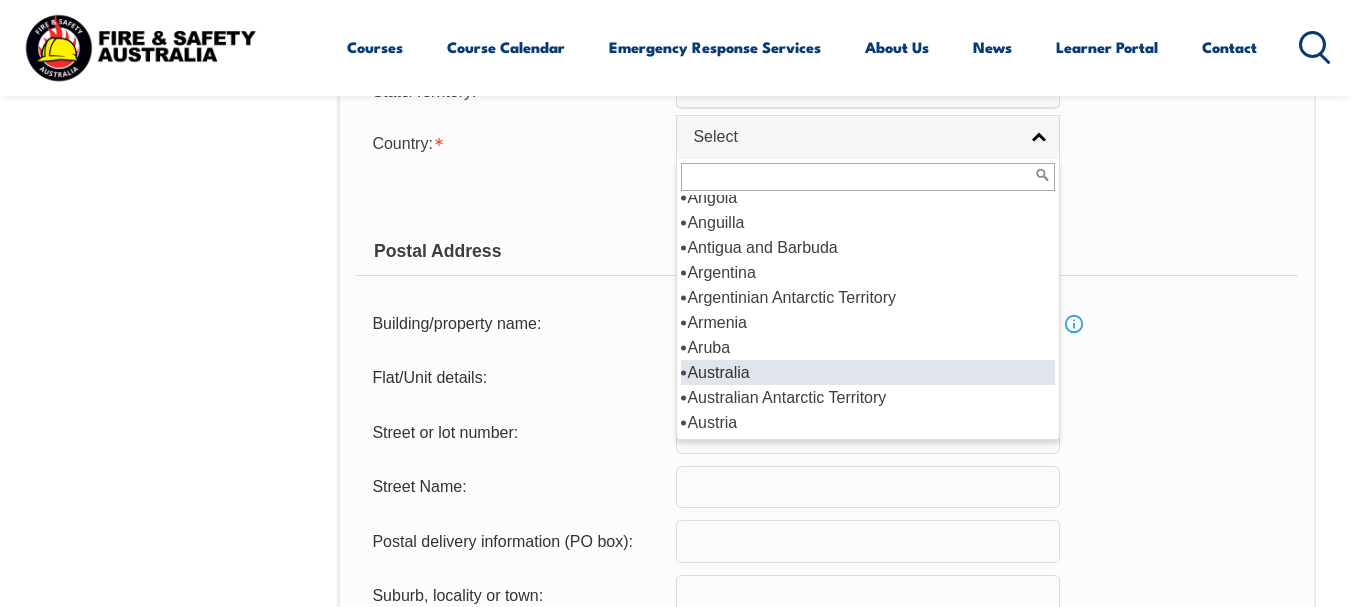 click on "Australia" at bounding box center (868, 372) 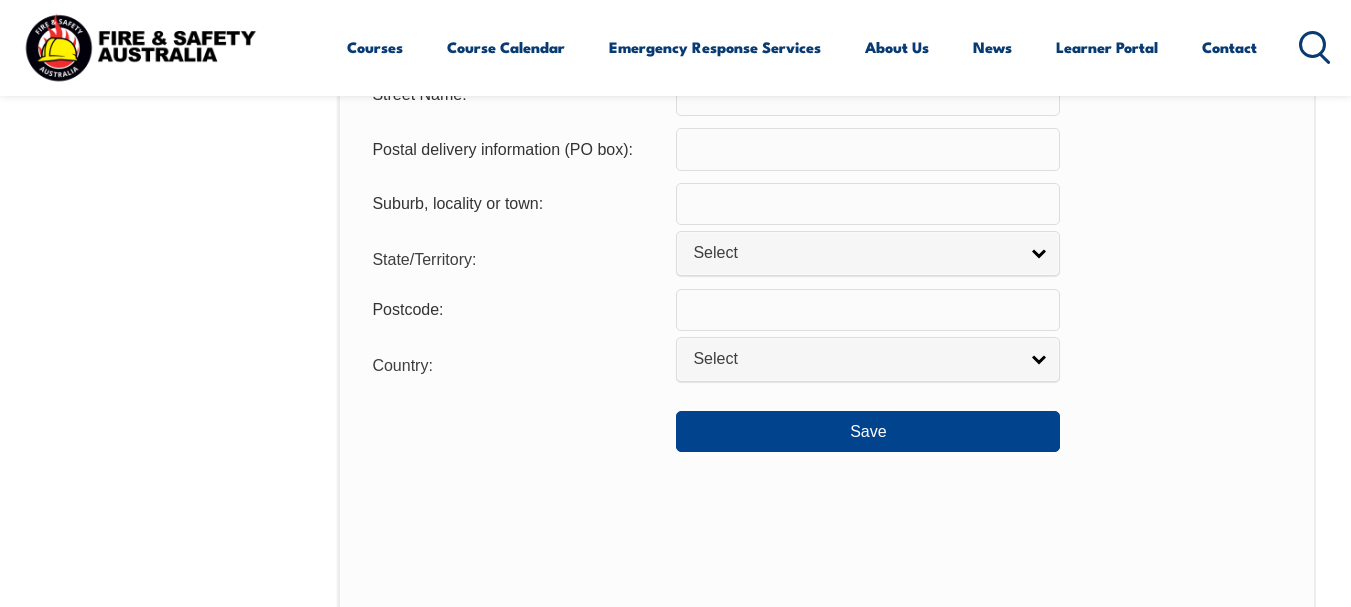 scroll, scrollTop: 1524, scrollLeft: 0, axis: vertical 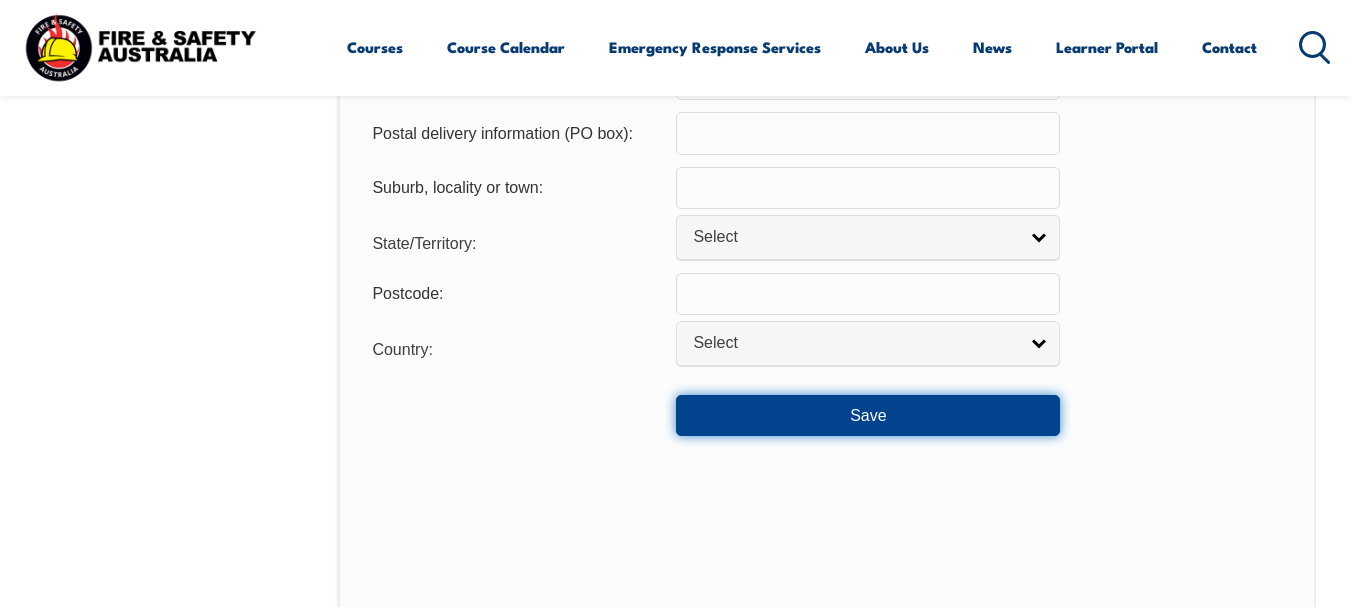 click on "Save" at bounding box center (868, 415) 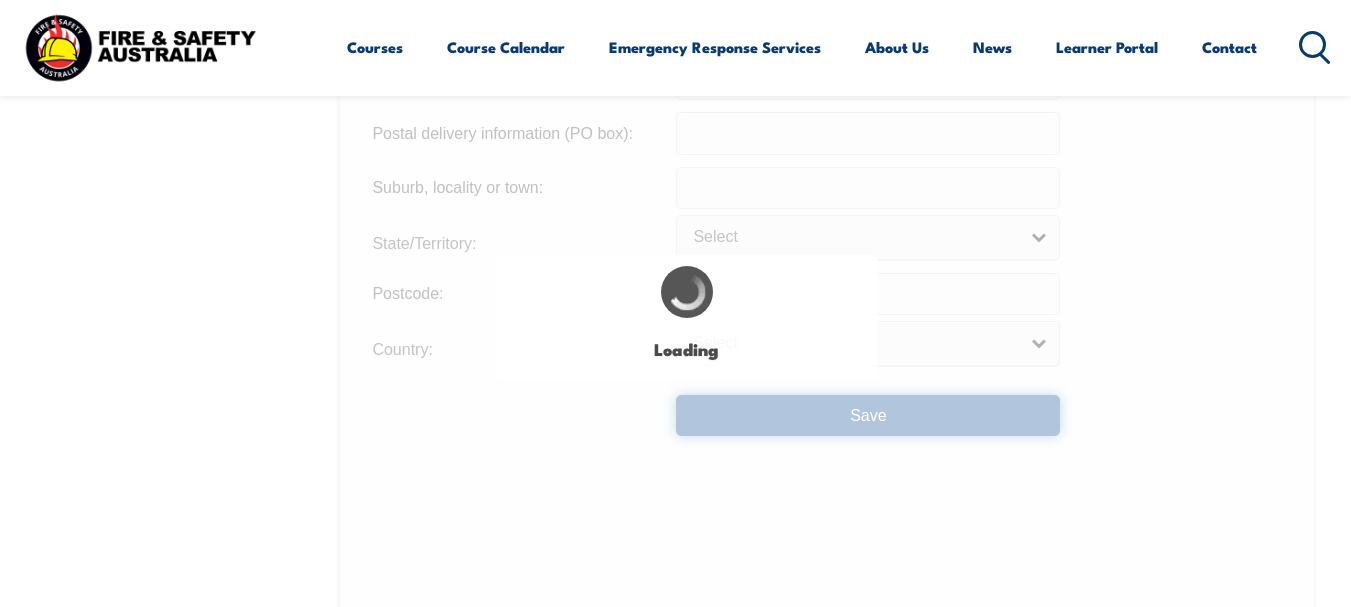 scroll, scrollTop: 0, scrollLeft: 0, axis: both 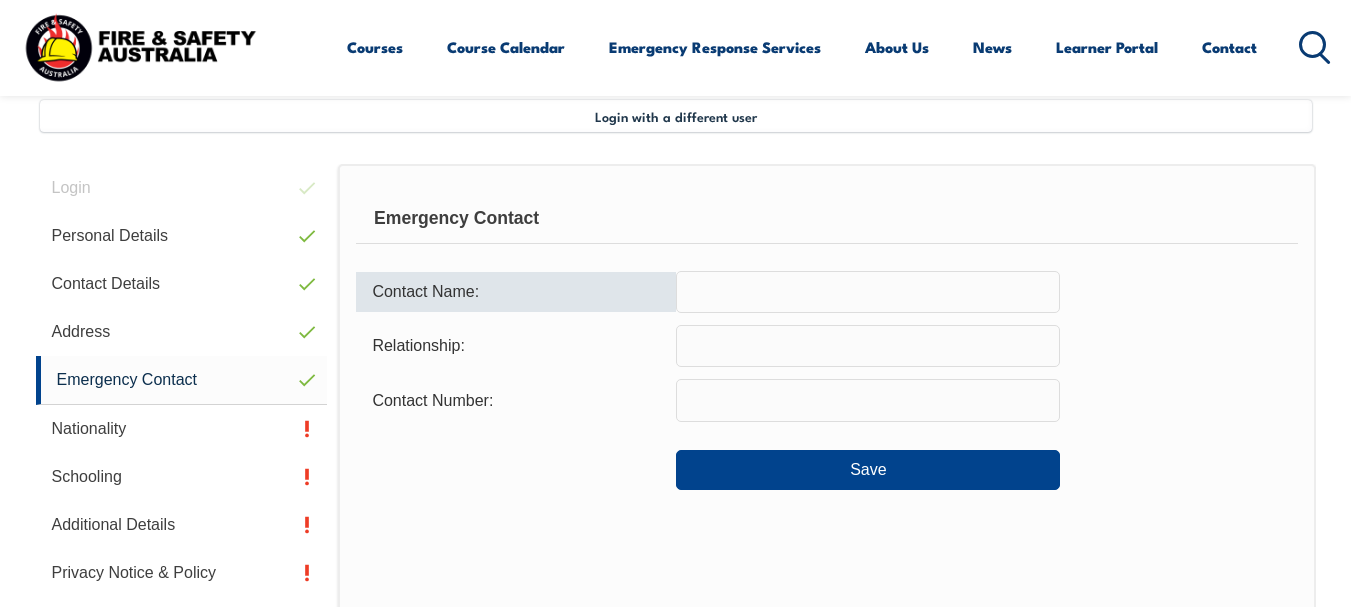click at bounding box center [868, 292] 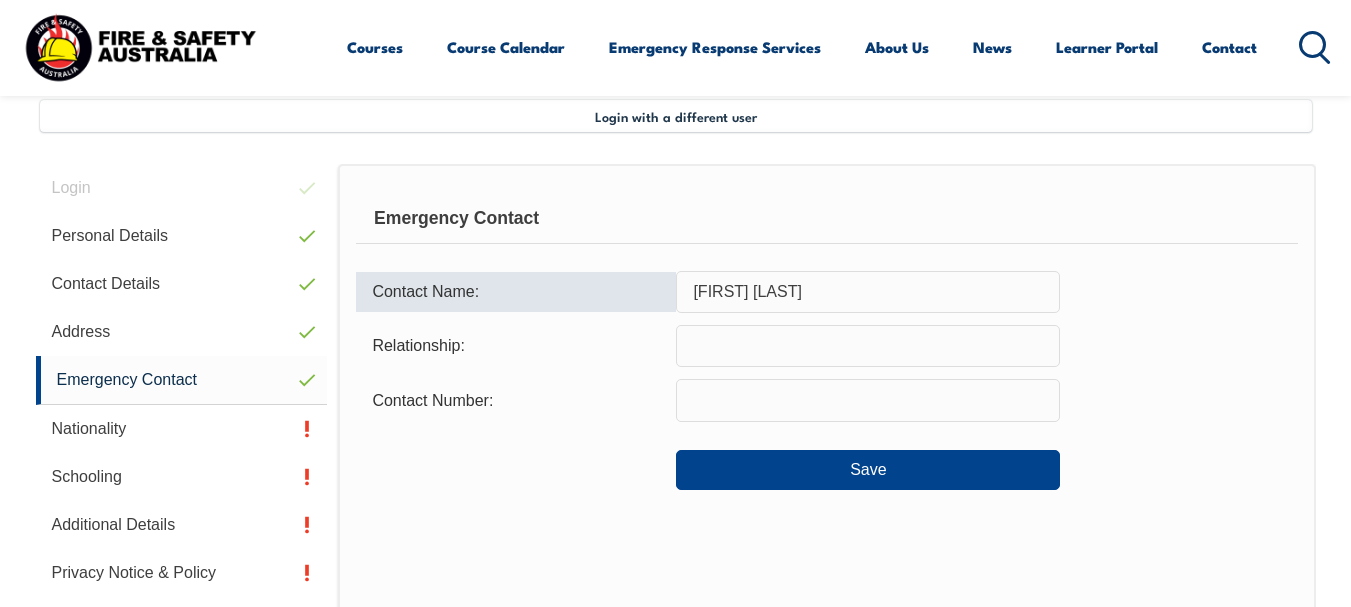 type on "[FIRST] [LAST]" 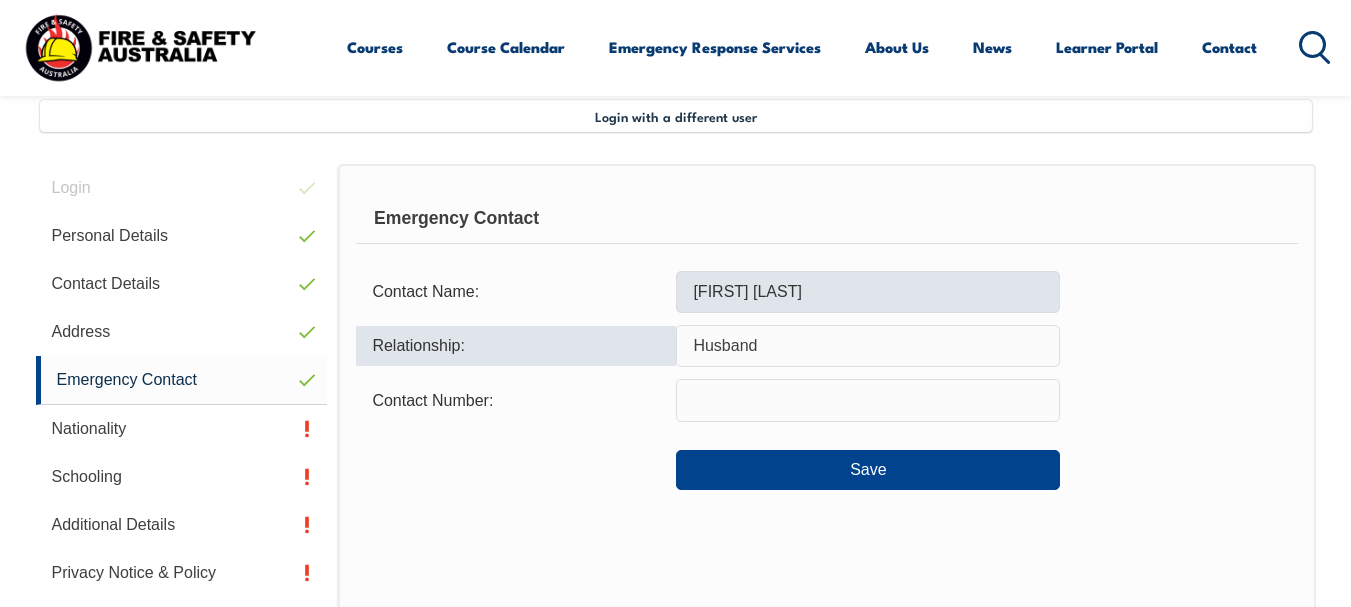 type on "Husband" 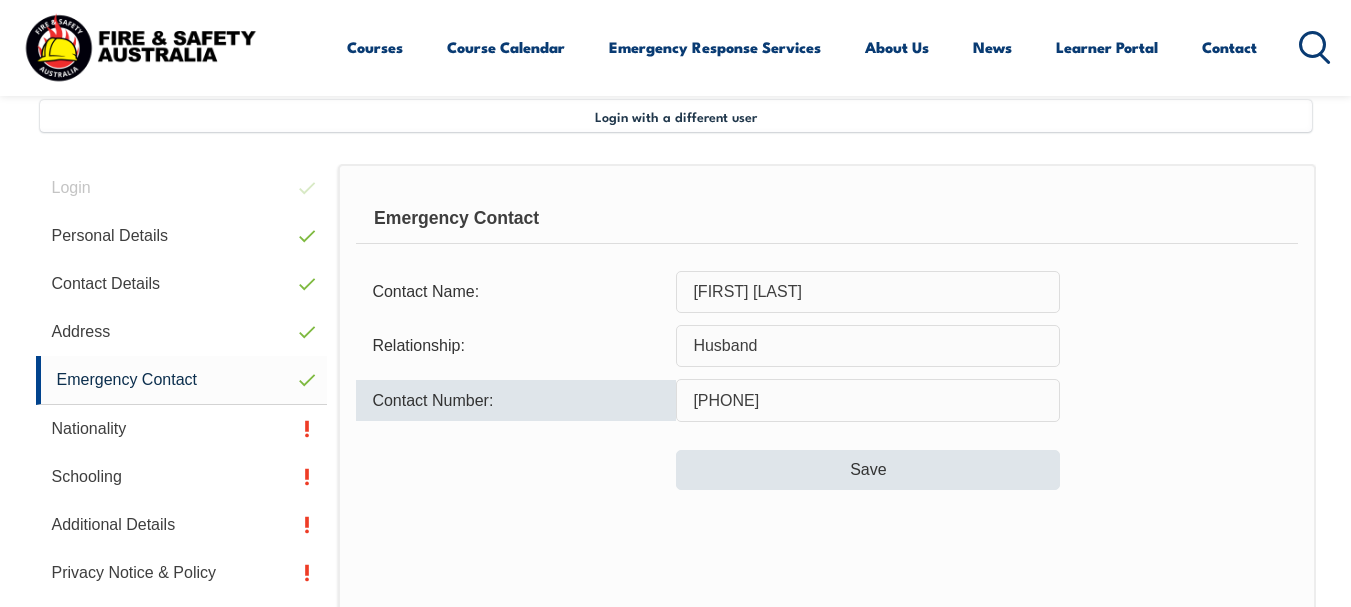 type on "[PHONE]" 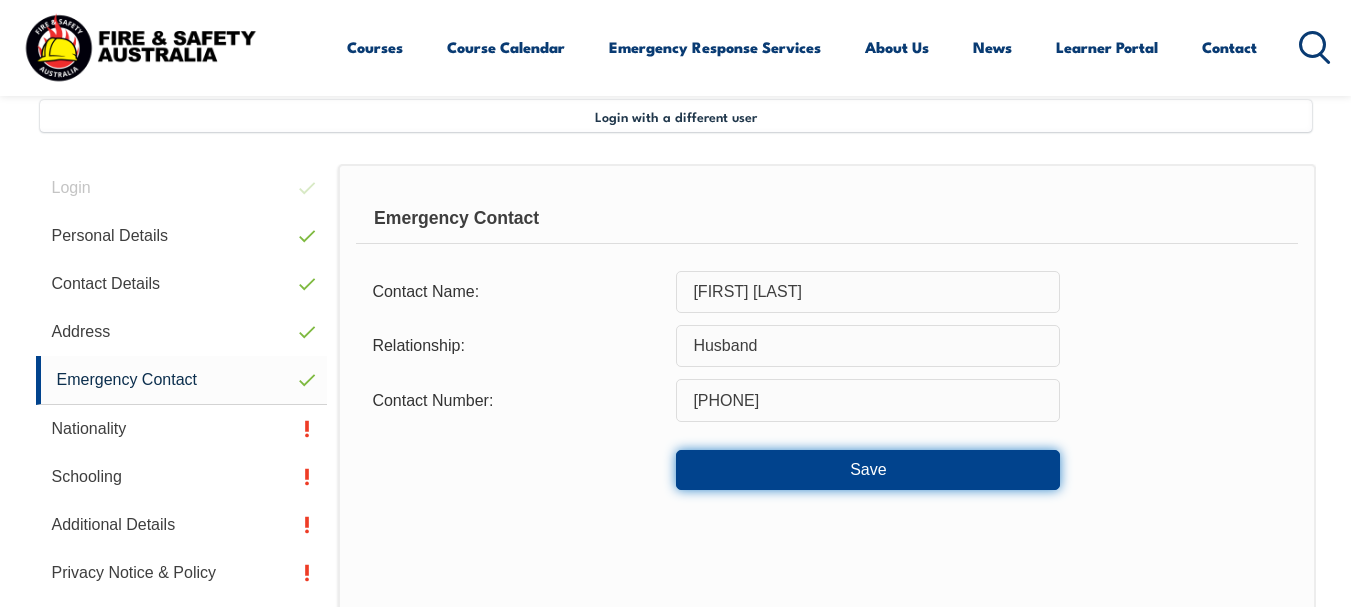 click on "Save" at bounding box center [868, 470] 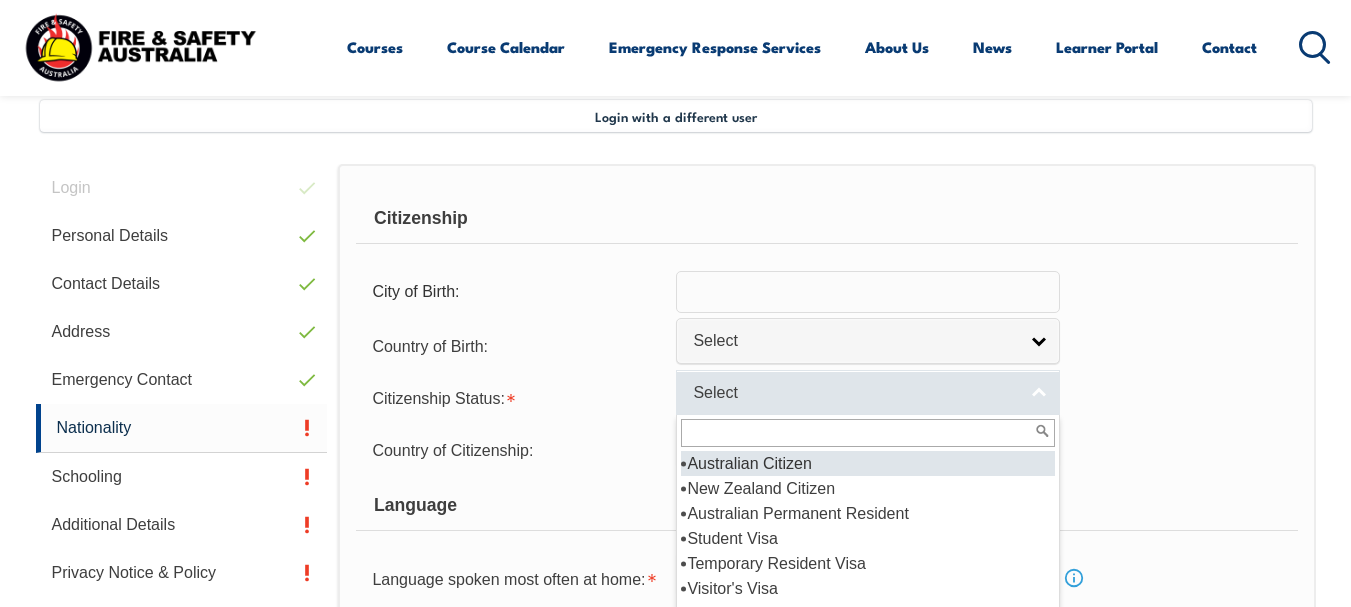 click on "Select" at bounding box center (855, 393) 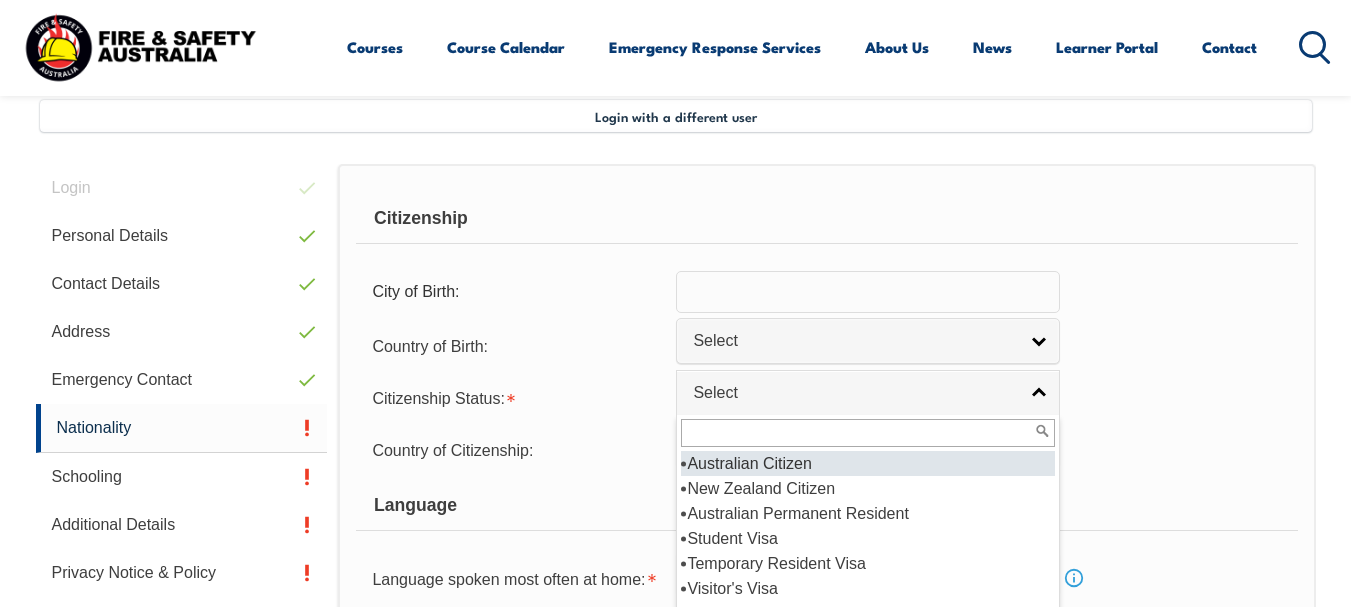 click on "Australian Citizen" at bounding box center (868, 463) 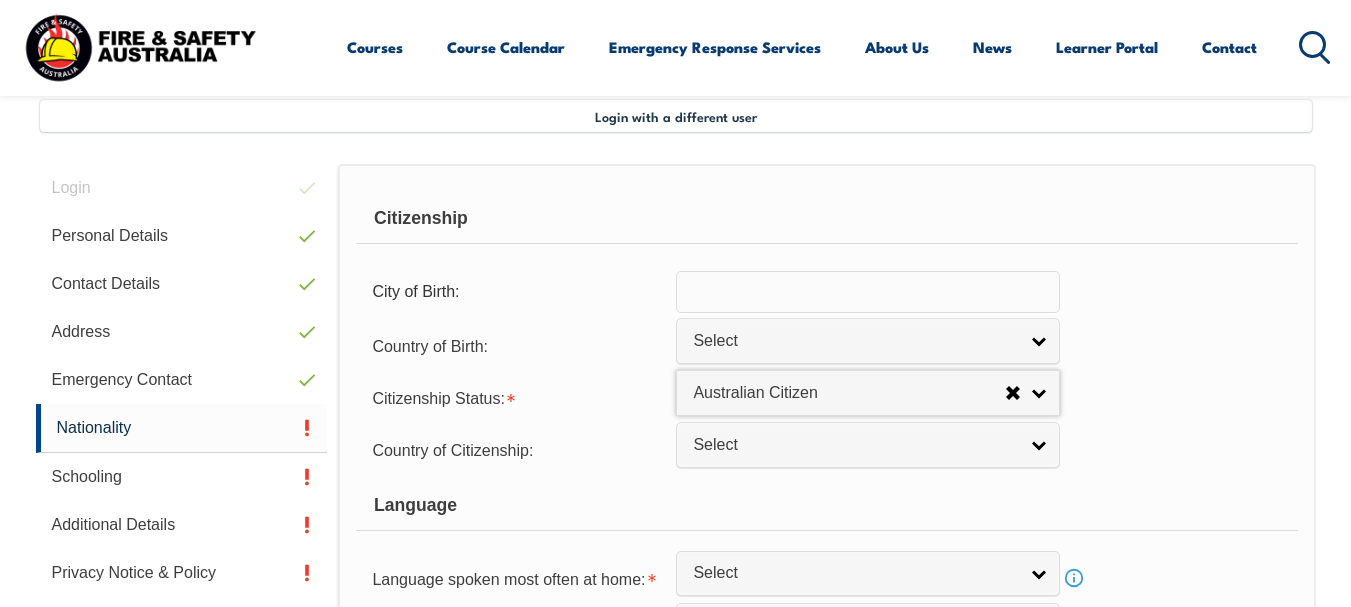 click on "Citizenship Status: Australian Citizen New Zealand Citizen Australian Permanent Resident Student Visa Temporary Resident Visa Visitor's Visa Business Visa Holiday Visa Other Visa Permanent Humanitarian Visa Overseas - No Visa or Citizenship
Australian Citizen
Australian Citizen New Zealand Citizen Australian Permanent Resident Student Visa Temporary Resident Visa Visitor's Visa Business Visa Holiday Visa Other Visa Permanent Humanitarian Visa Overseas - No Visa or Citizenship" at bounding box center (826, 397) 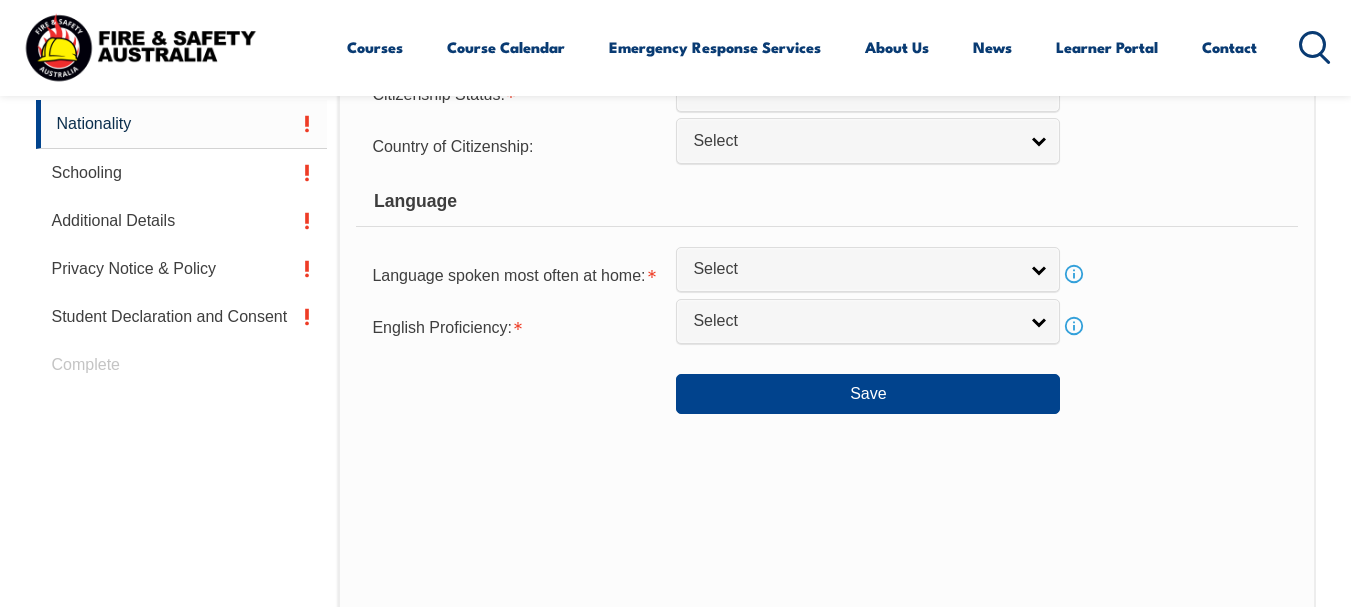 scroll, scrollTop: 805, scrollLeft: 0, axis: vertical 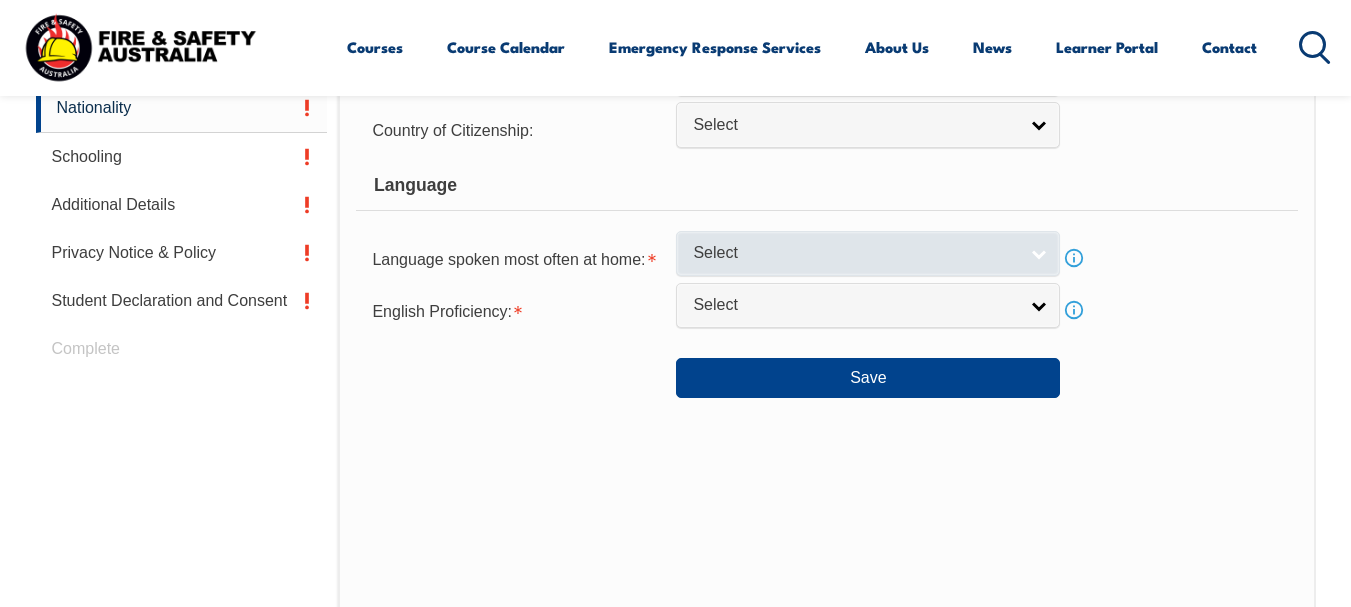 click on "Select" at bounding box center (855, 253) 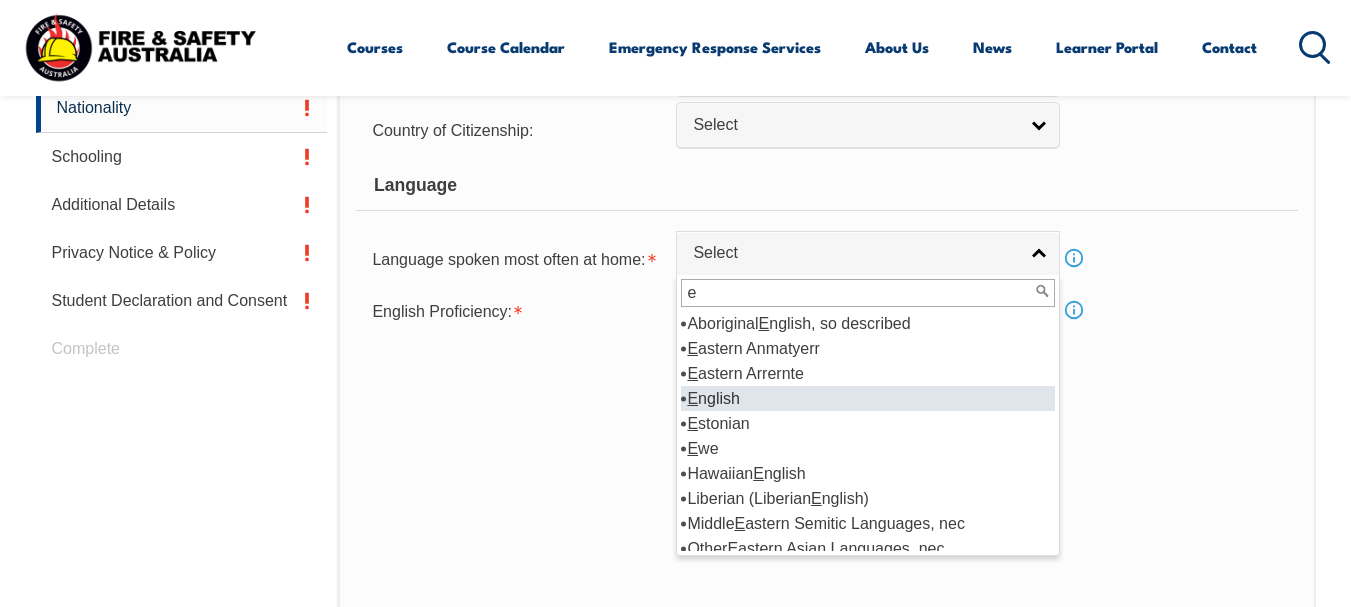 type on "e" 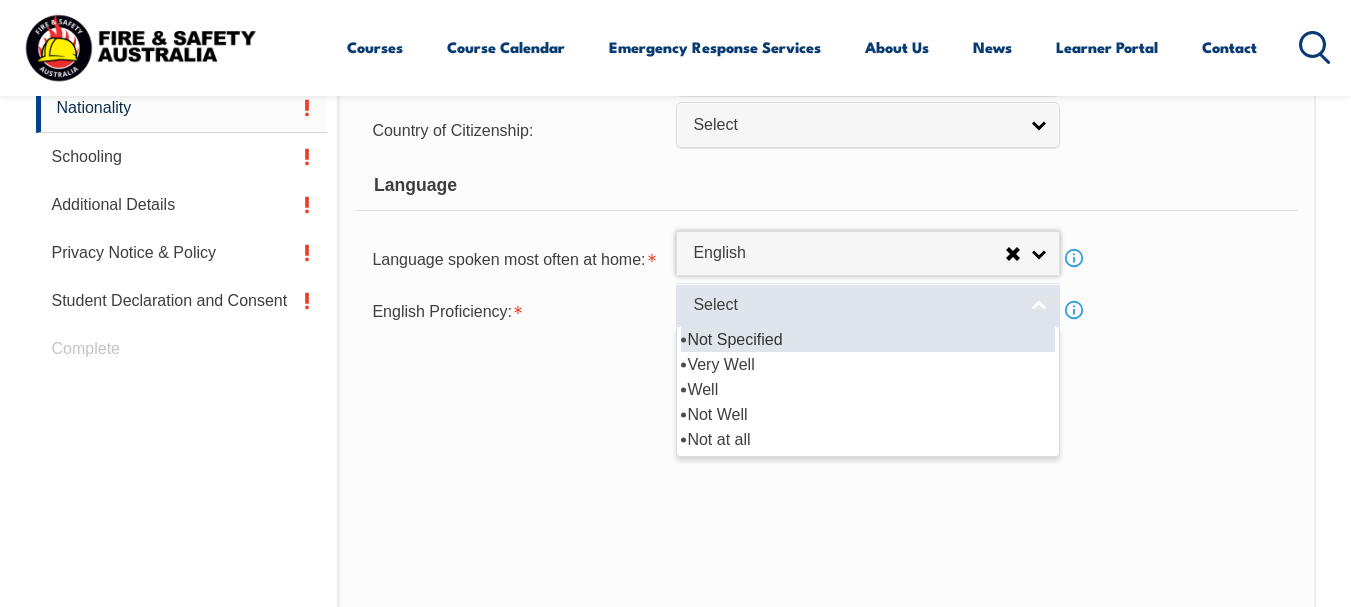 click on "Select" at bounding box center (855, 305) 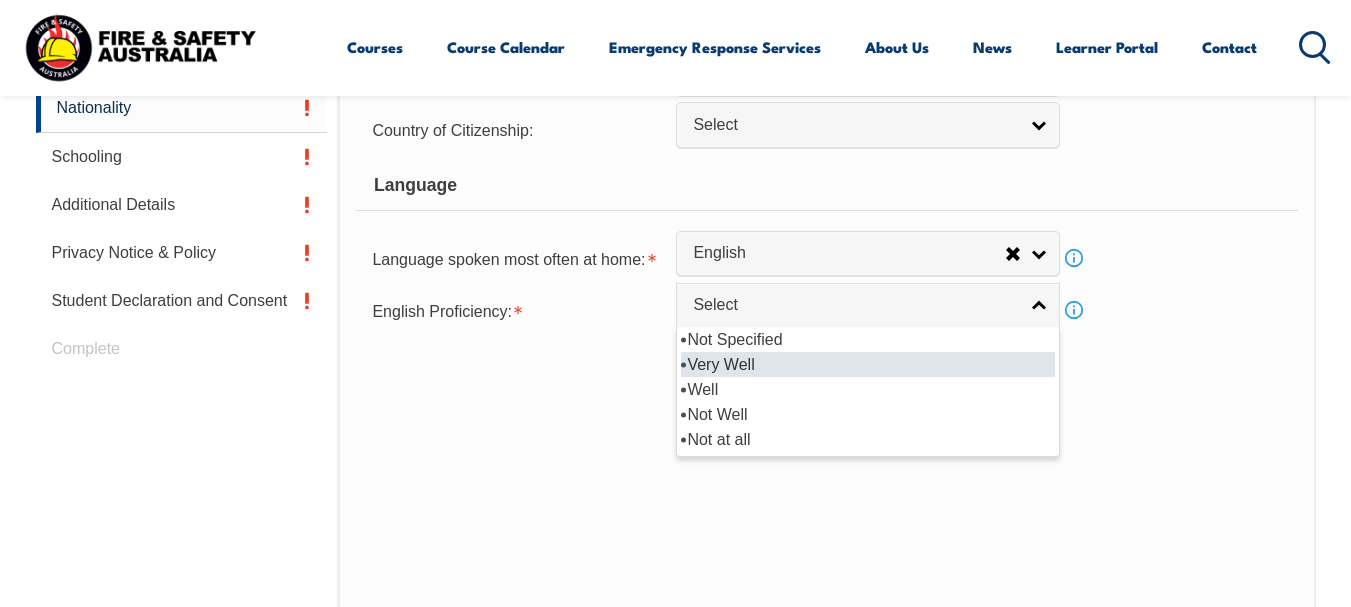 click on "Very Well" at bounding box center [868, 364] 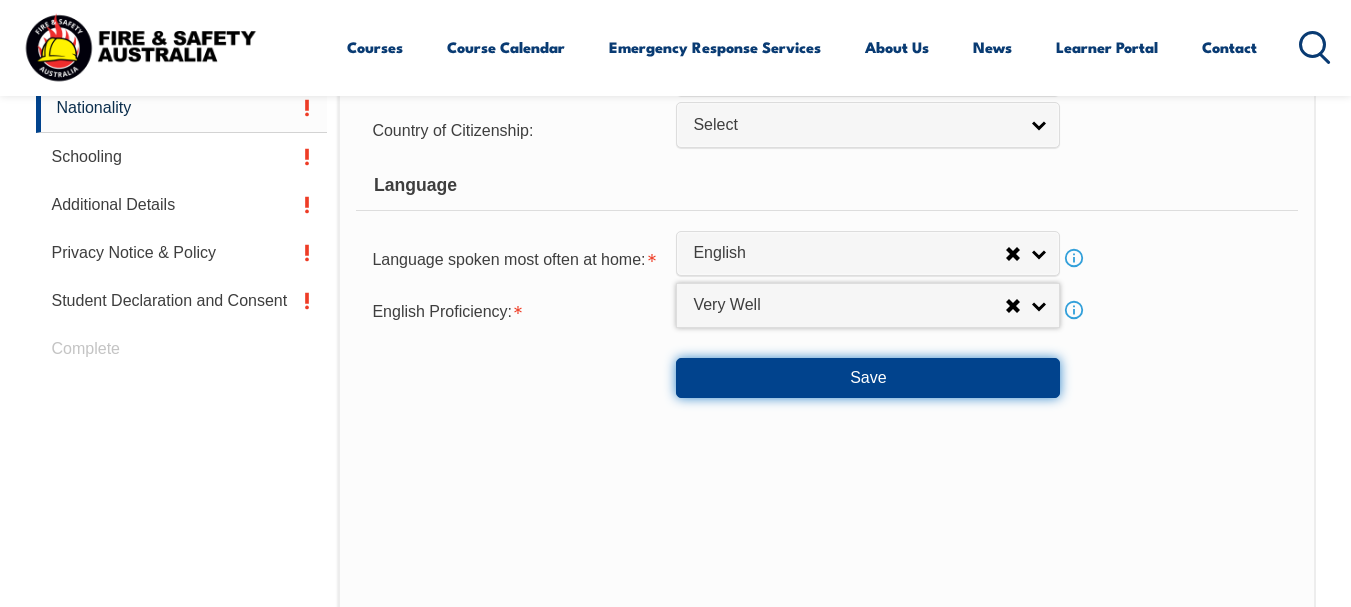 click on "Save" at bounding box center [868, 378] 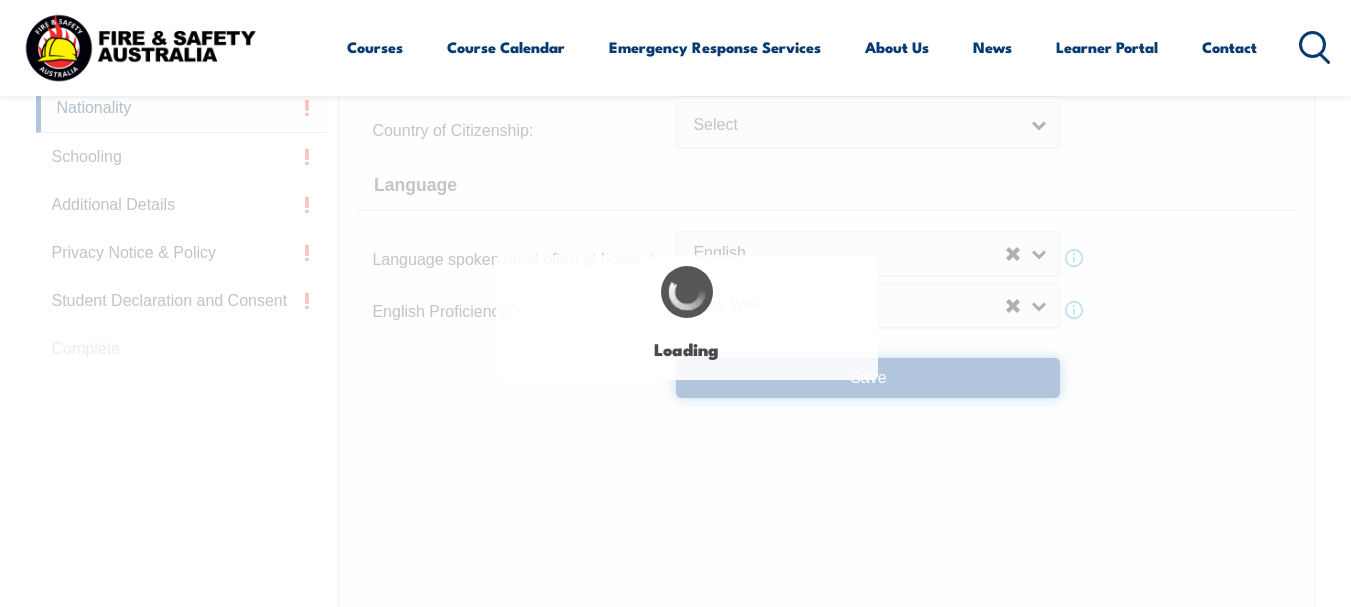 select on "false" 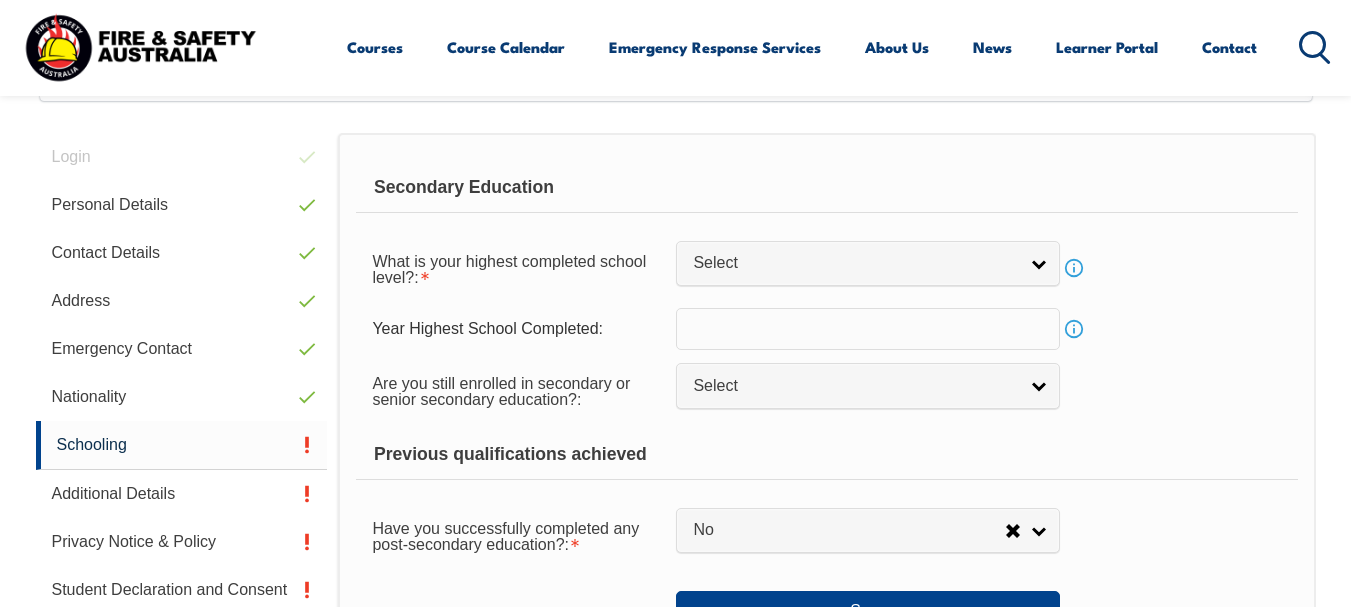 scroll, scrollTop: 485, scrollLeft: 0, axis: vertical 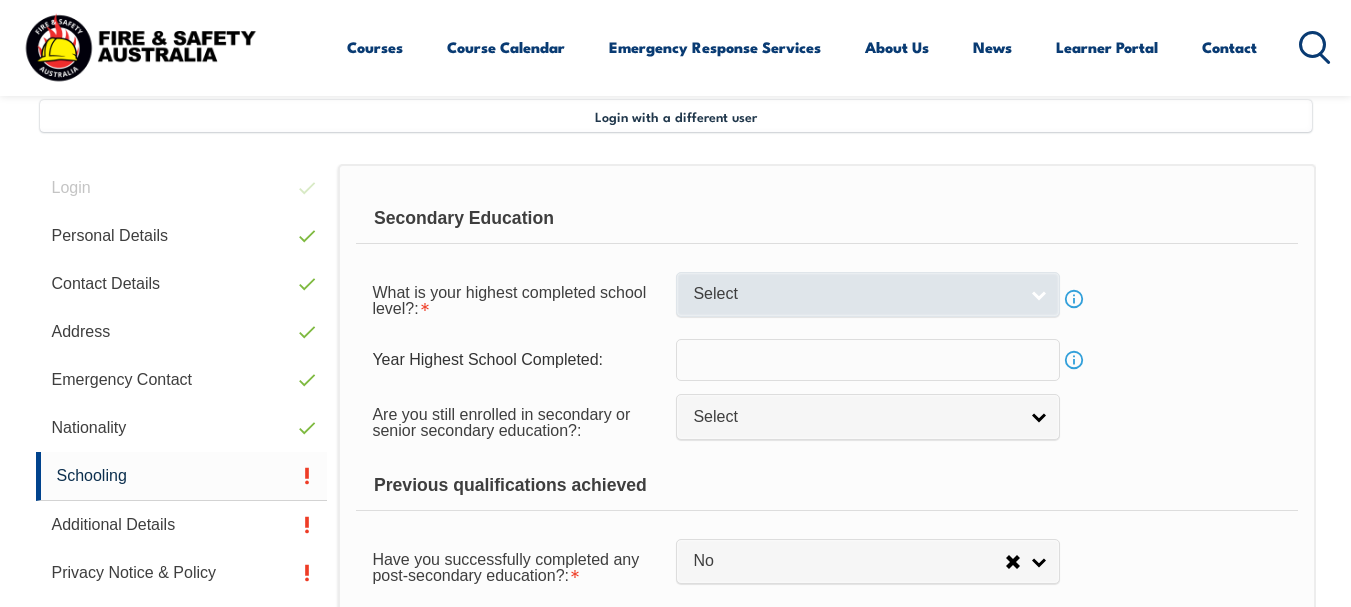 click on "Select" at bounding box center (868, 294) 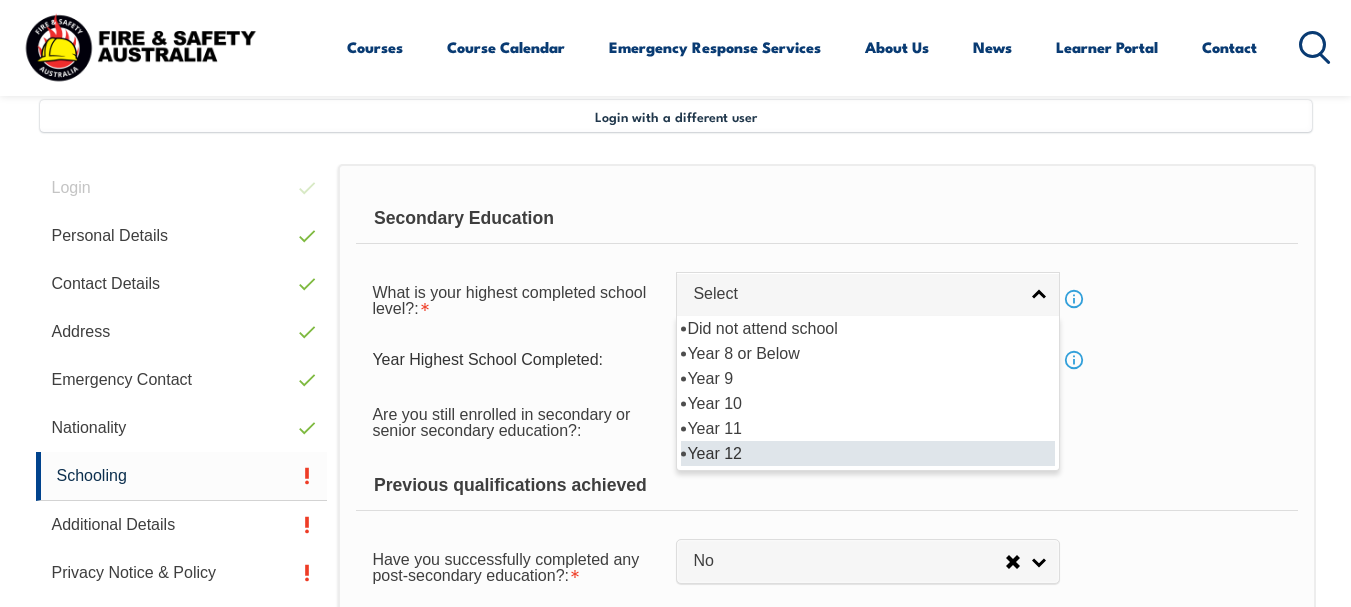 click on "Year 12" at bounding box center [868, 453] 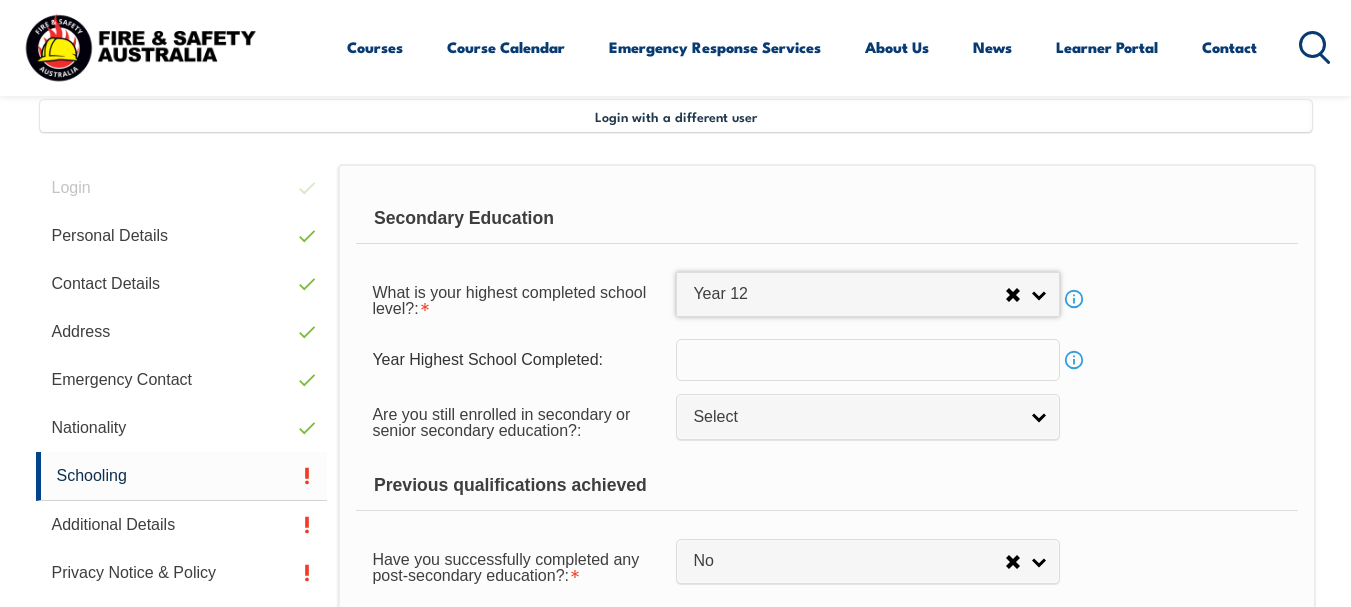 click on "Previous qualifications achieved" at bounding box center [826, 486] 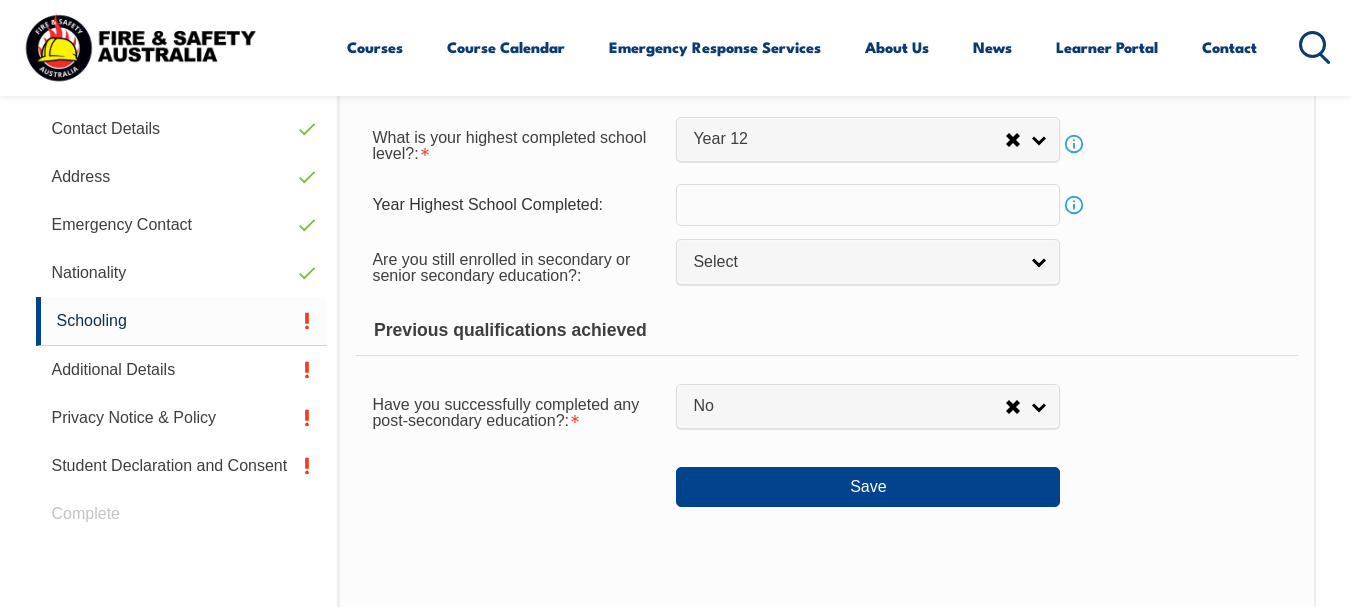 scroll, scrollTop: 645, scrollLeft: 0, axis: vertical 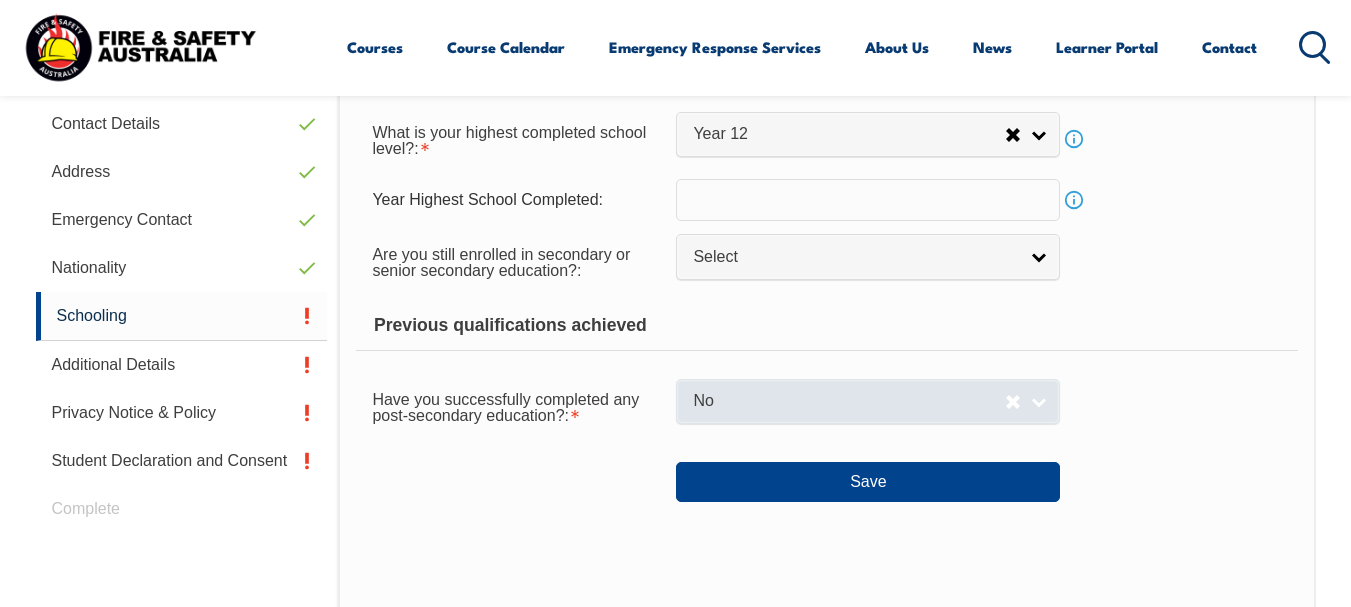 click on "No" at bounding box center (849, 401) 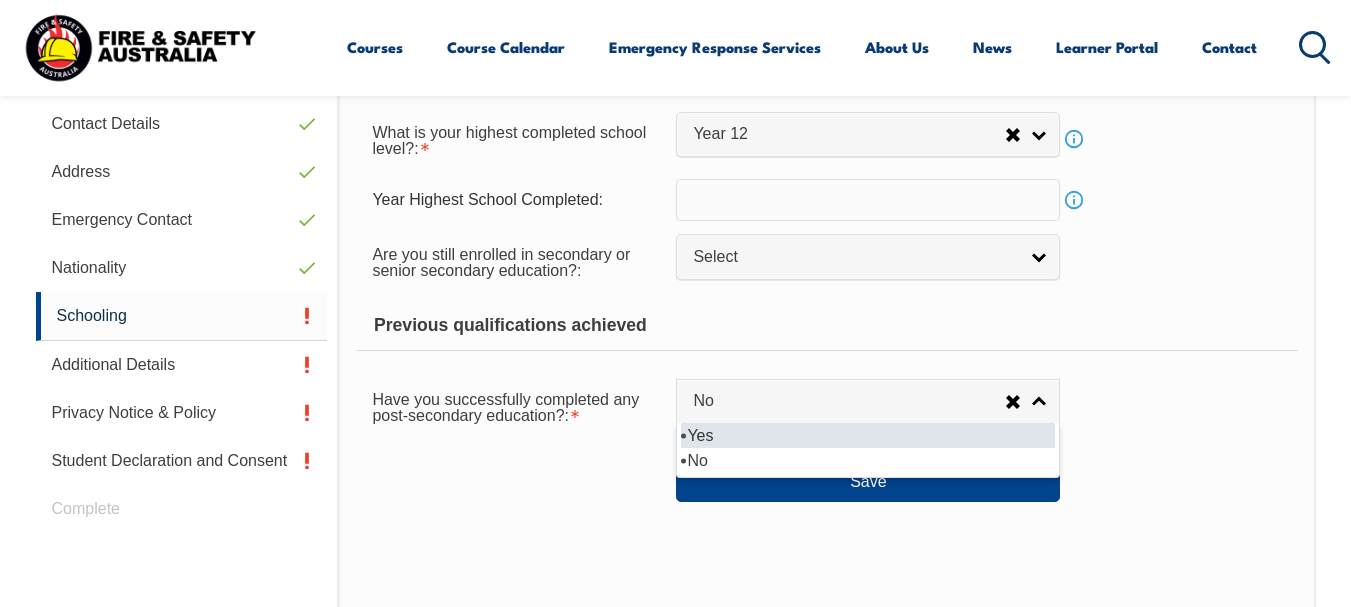 click on "Yes" at bounding box center (868, 435) 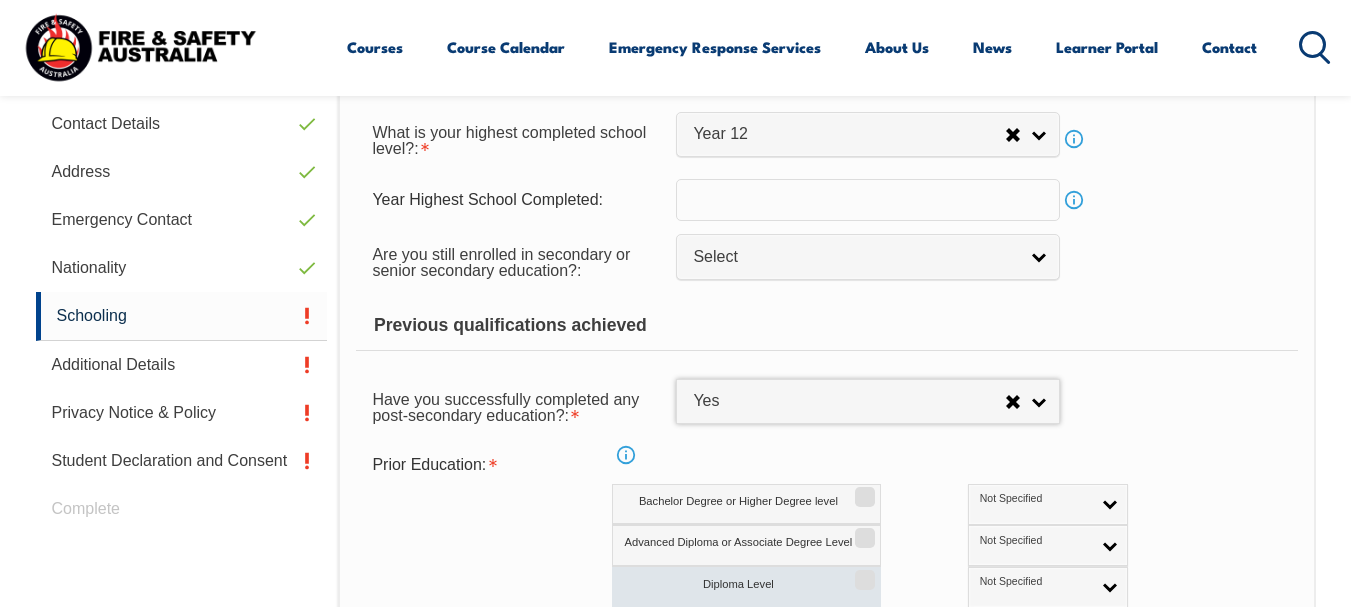 click on "Diploma Level" at bounding box center (746, 587) 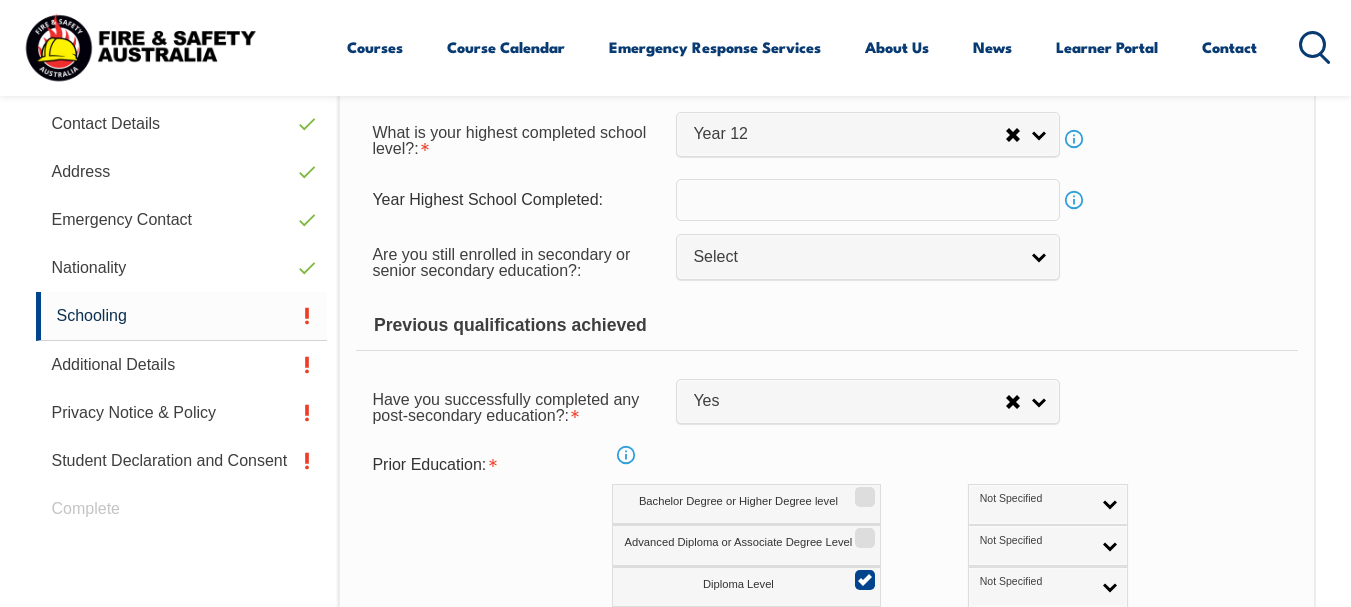 click on "Prior Education: Info Bachelor Degree or Higher Degree level Not Specified Australian Qualification Australian Equivalent International
Not Specified
Advanced Diploma or Associate Degree Level Not Specified Australian Qualification Australian Equivalent International
Not Specified
Diploma Level Not Specified Australian Qualification Australian Equivalent International
Not Specified
Certificate IV Not Specified Australian Qualification Australian Equivalent International
Not Specified
Certificate III Not Specified Australian Qualification Australian Equivalent International
Not Specified
Certificate II Not Specified Australian Qualification Australian Equivalent International
Not Specified
Certificate I Not Specified Australian Qualification Australian Equivalent International
Not Specified" at bounding box center (826, 631) 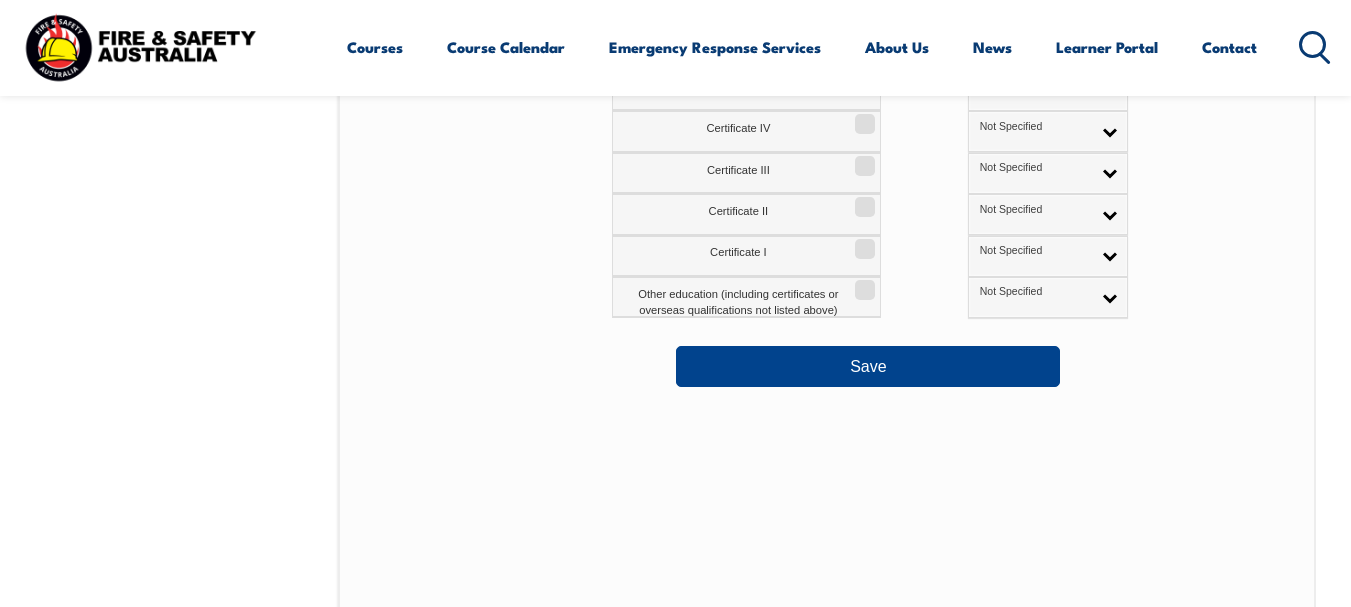 scroll, scrollTop: 1165, scrollLeft: 0, axis: vertical 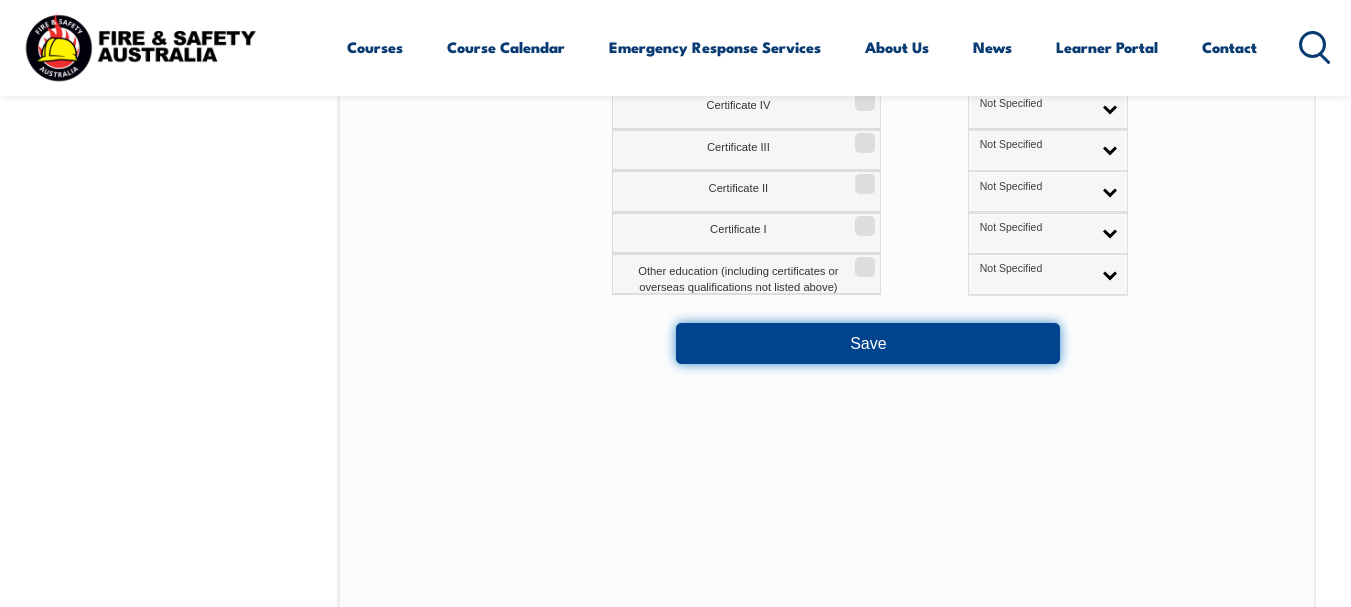 click on "Save" at bounding box center [868, 343] 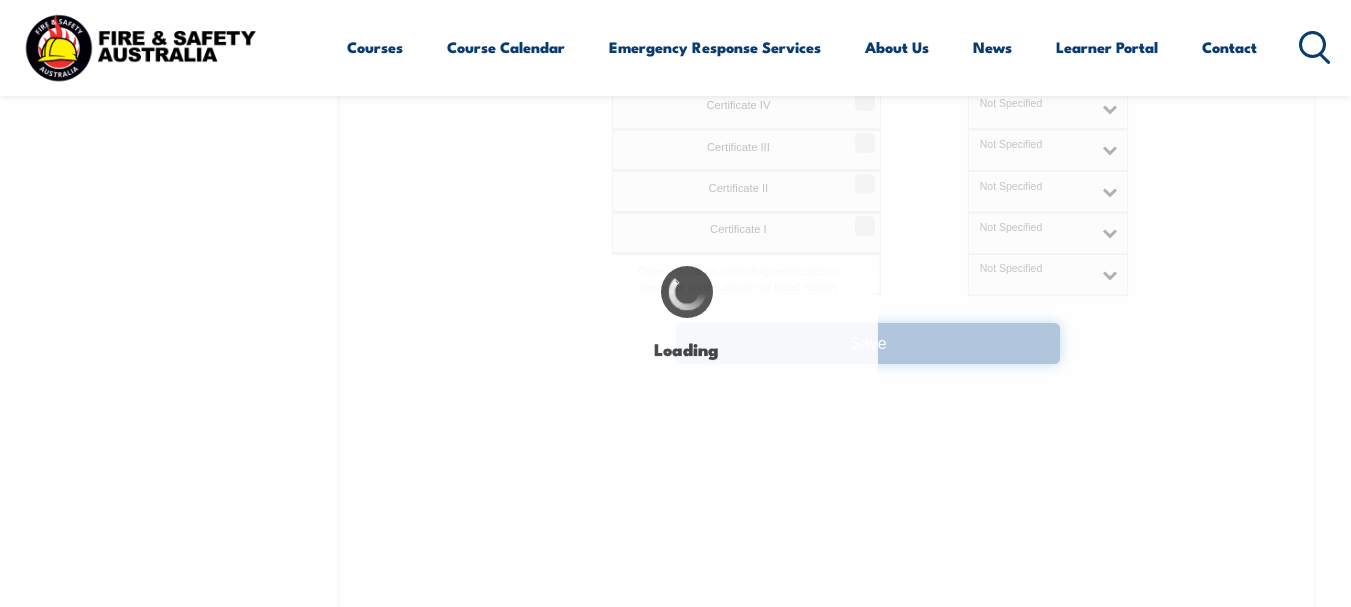 select on "true" 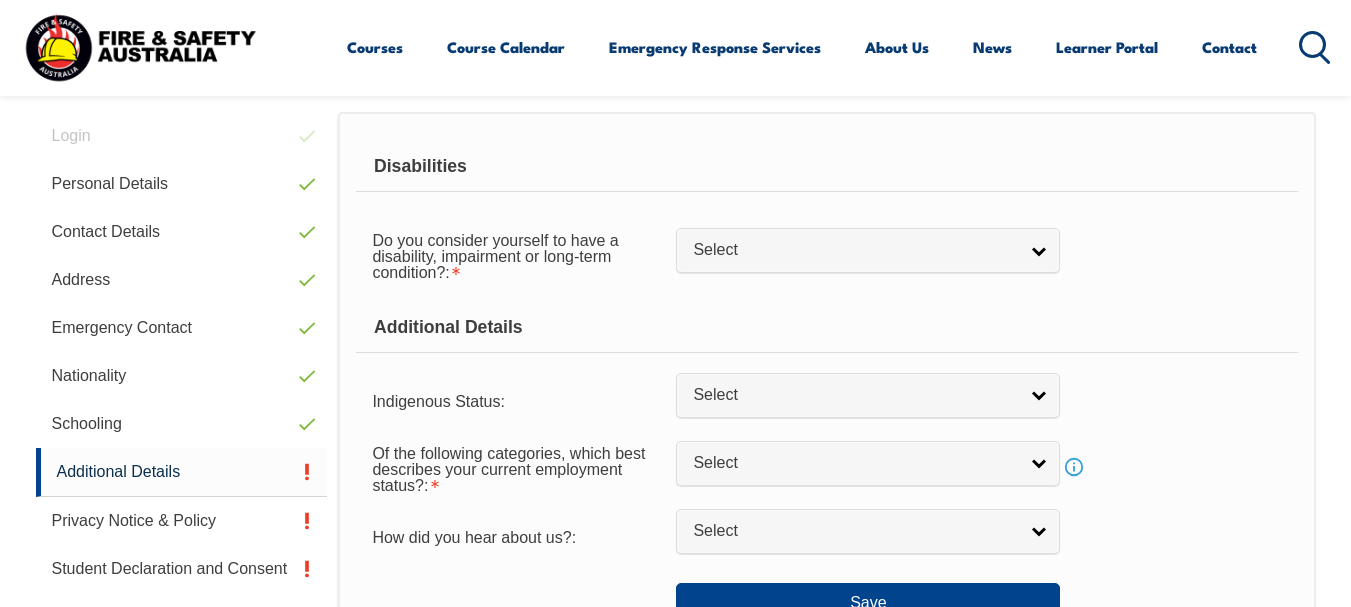 scroll, scrollTop: 485, scrollLeft: 0, axis: vertical 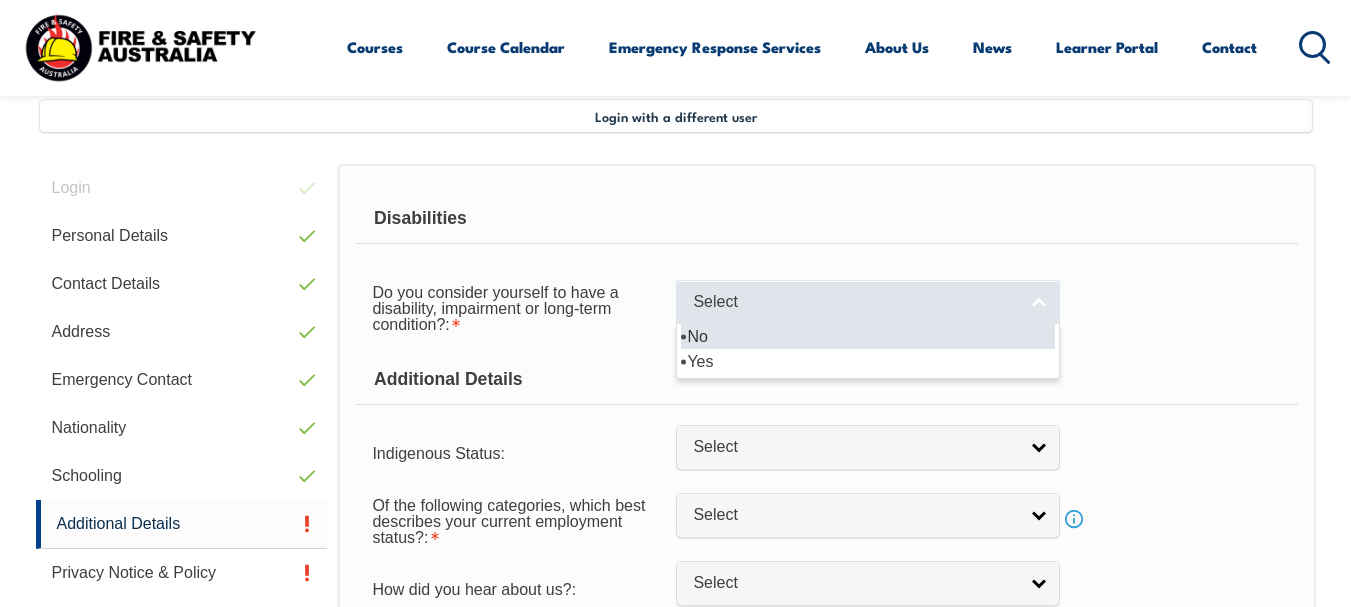 click on "Select" at bounding box center (868, 302) 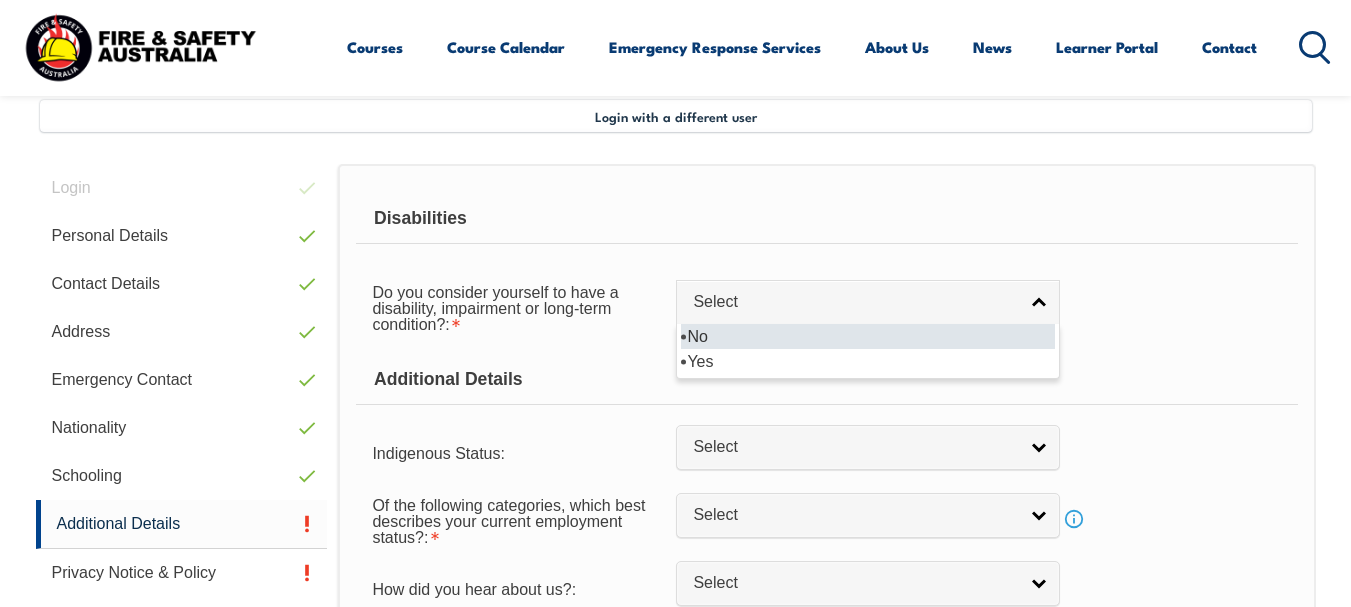 click on "No" at bounding box center (868, 336) 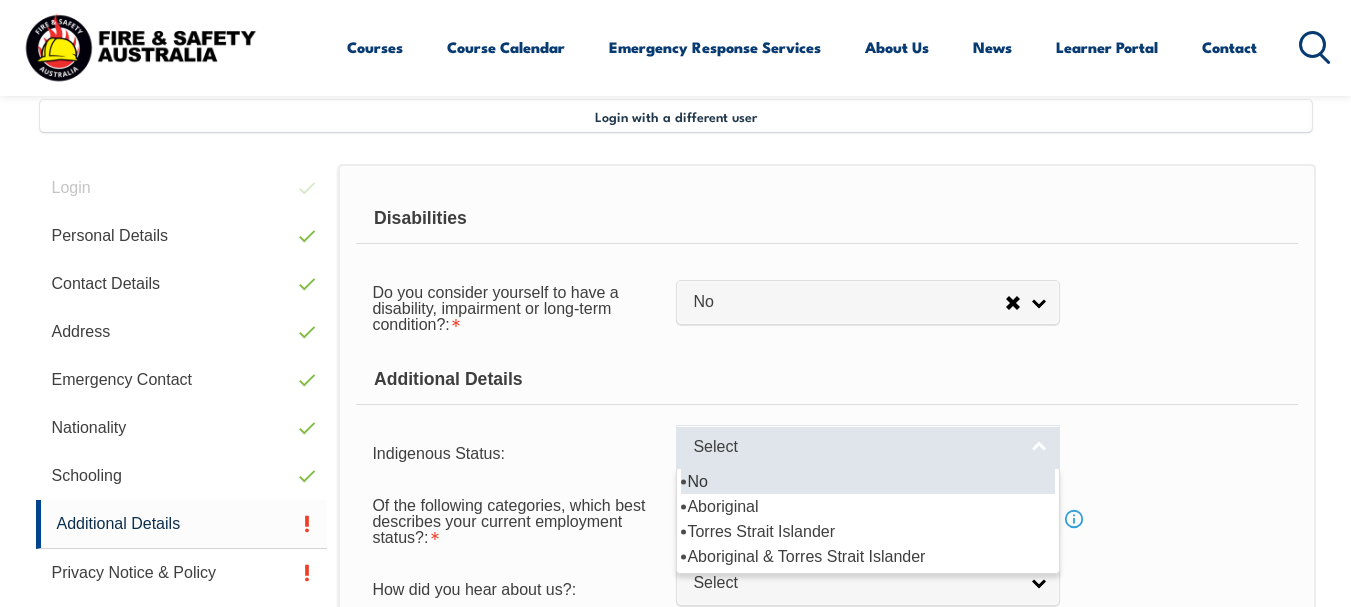 click on "Select" at bounding box center (868, 447) 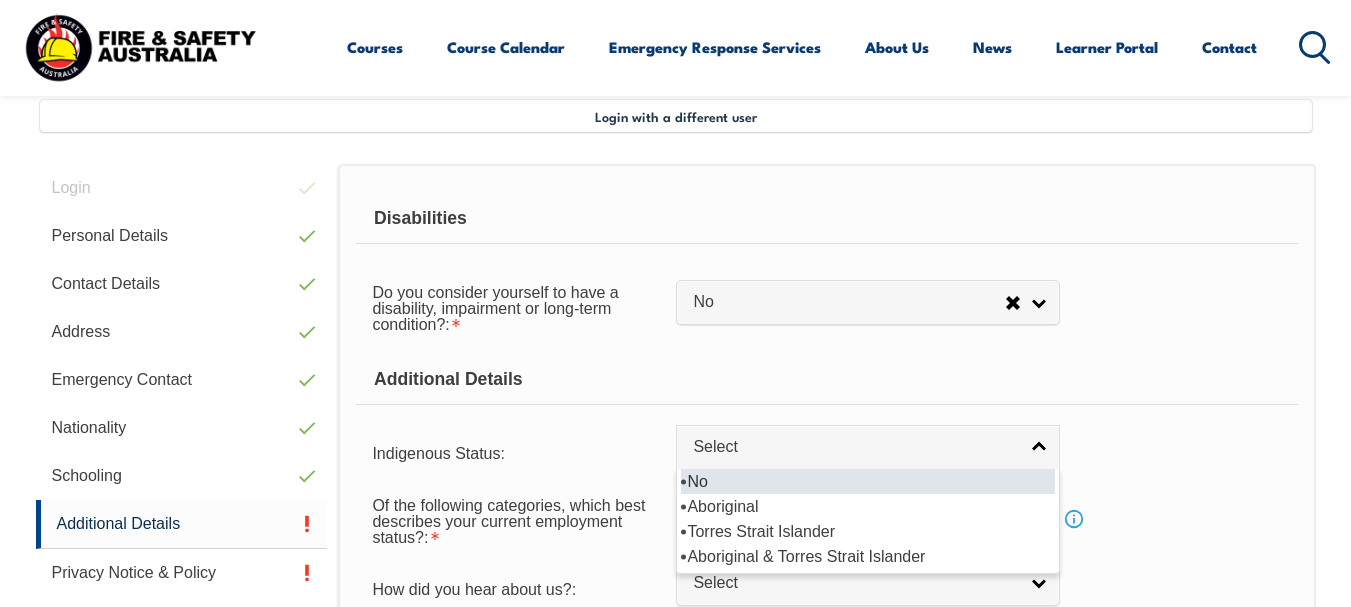 click on "No" at bounding box center [868, 481] 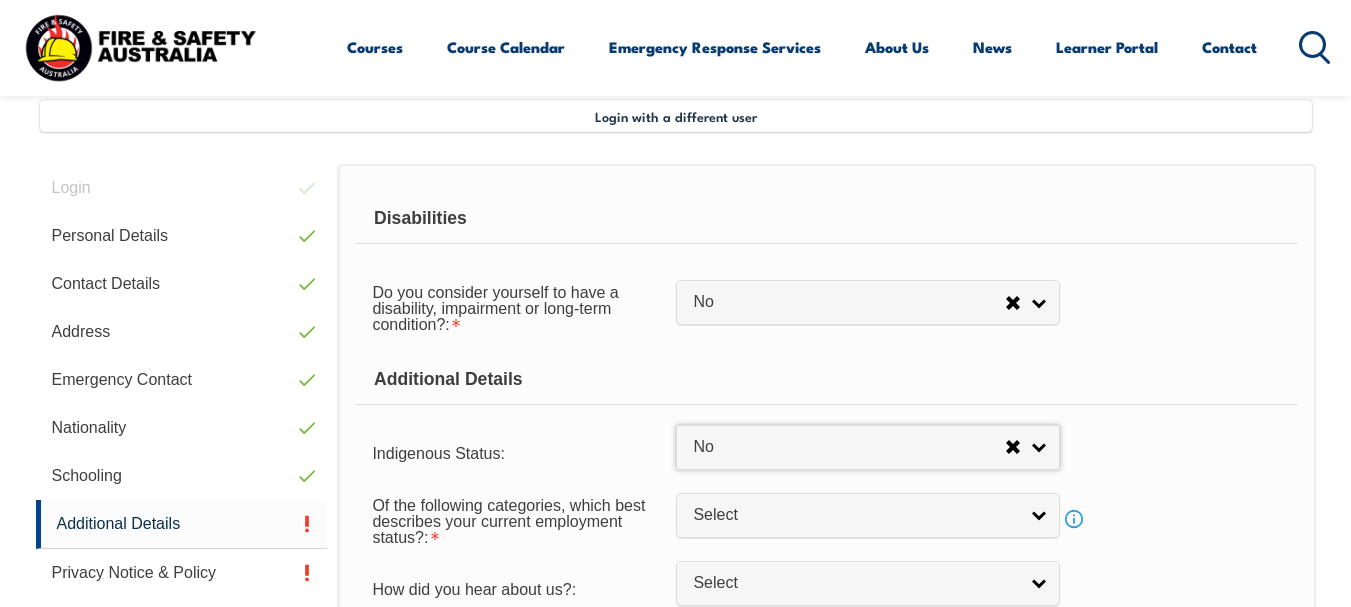 click on "Indigenous Status: No Aboriginal Torres Strait Islander Aboriginal & Torres Strait Islander
No
No Aboriginal Torres Strait Islander Aboriginal & Torres Strait Islander" at bounding box center (826, 451) 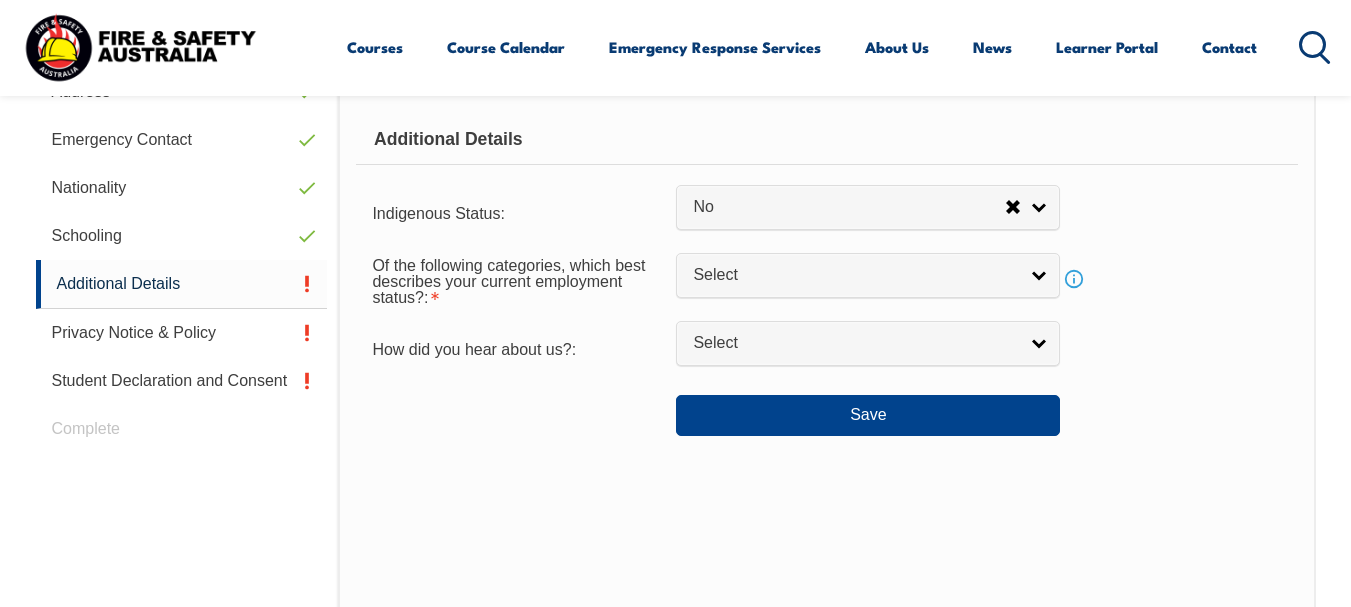 scroll, scrollTop: 765, scrollLeft: 0, axis: vertical 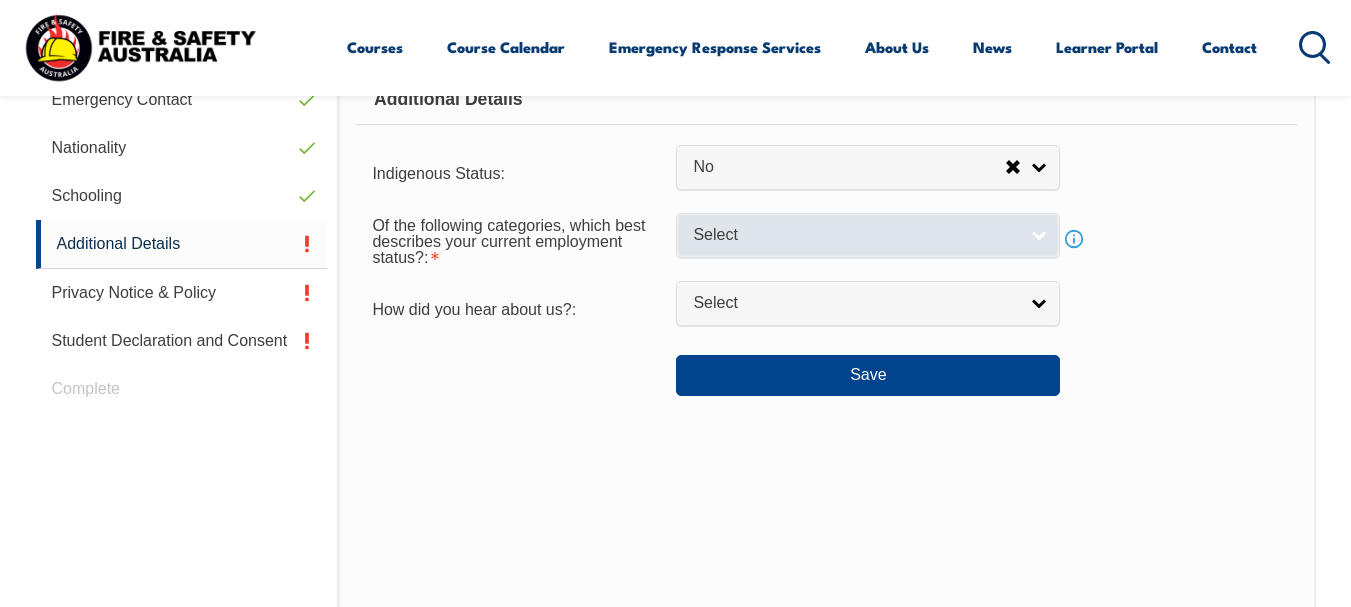 click on "Select" at bounding box center [855, 235] 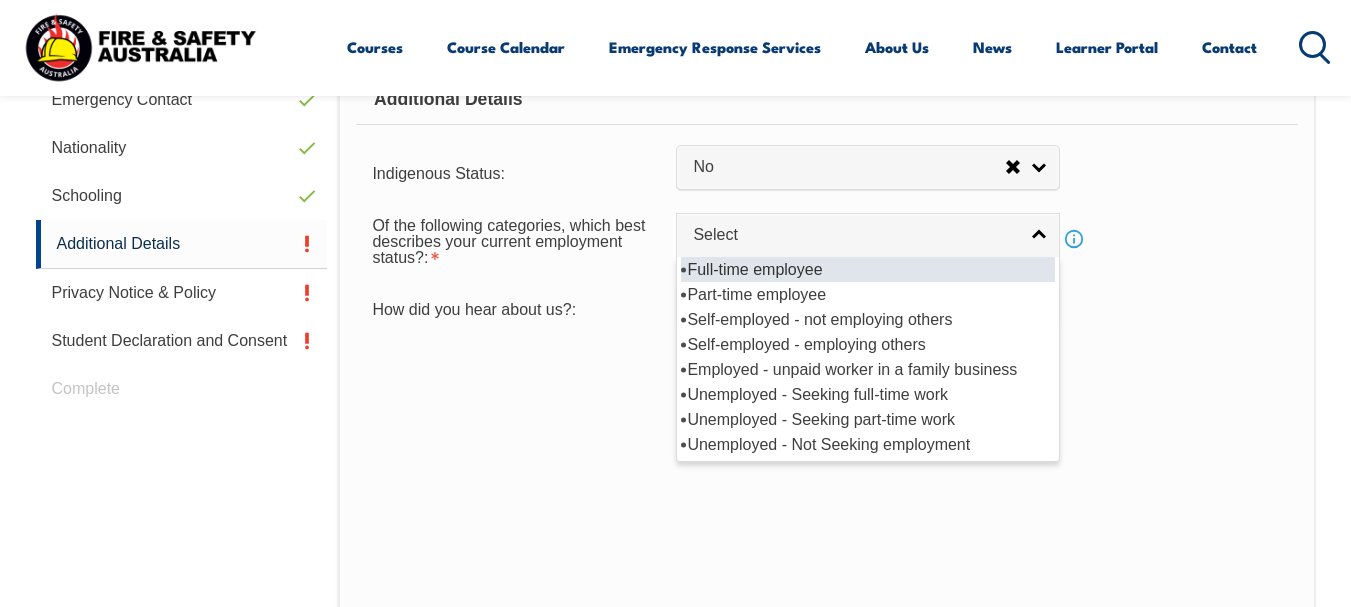 click on "Full-time employee" at bounding box center [868, 269] 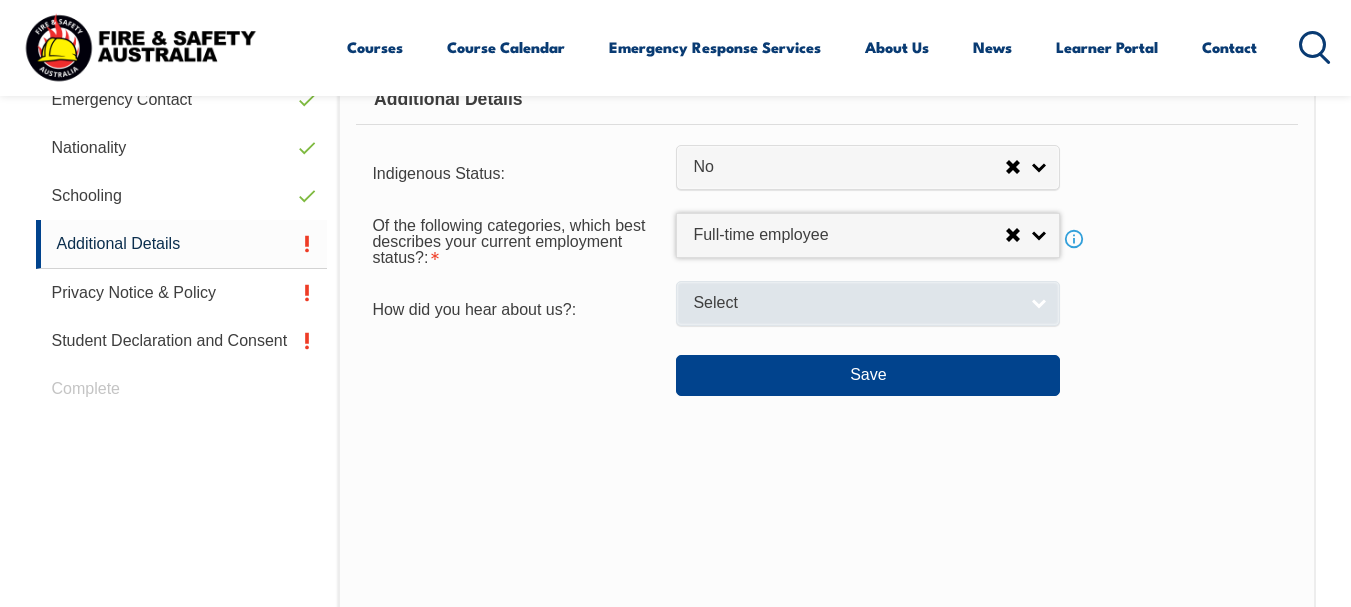 click on "Select" at bounding box center [855, 303] 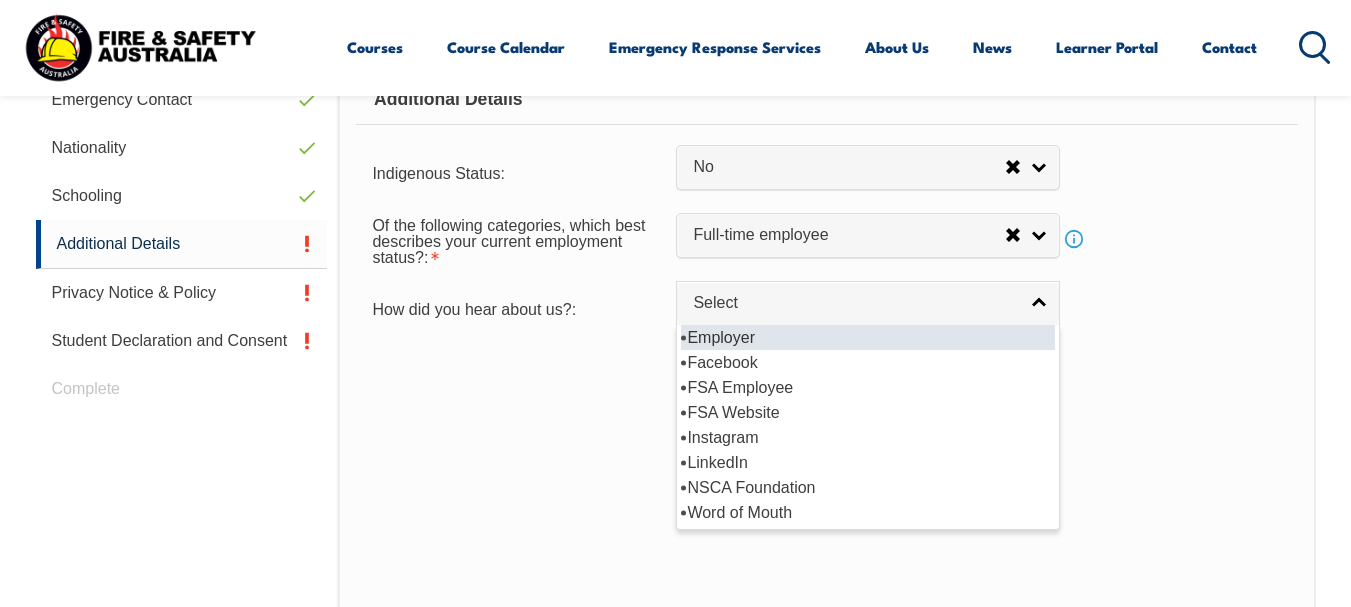 click on "Employer" at bounding box center [868, 337] 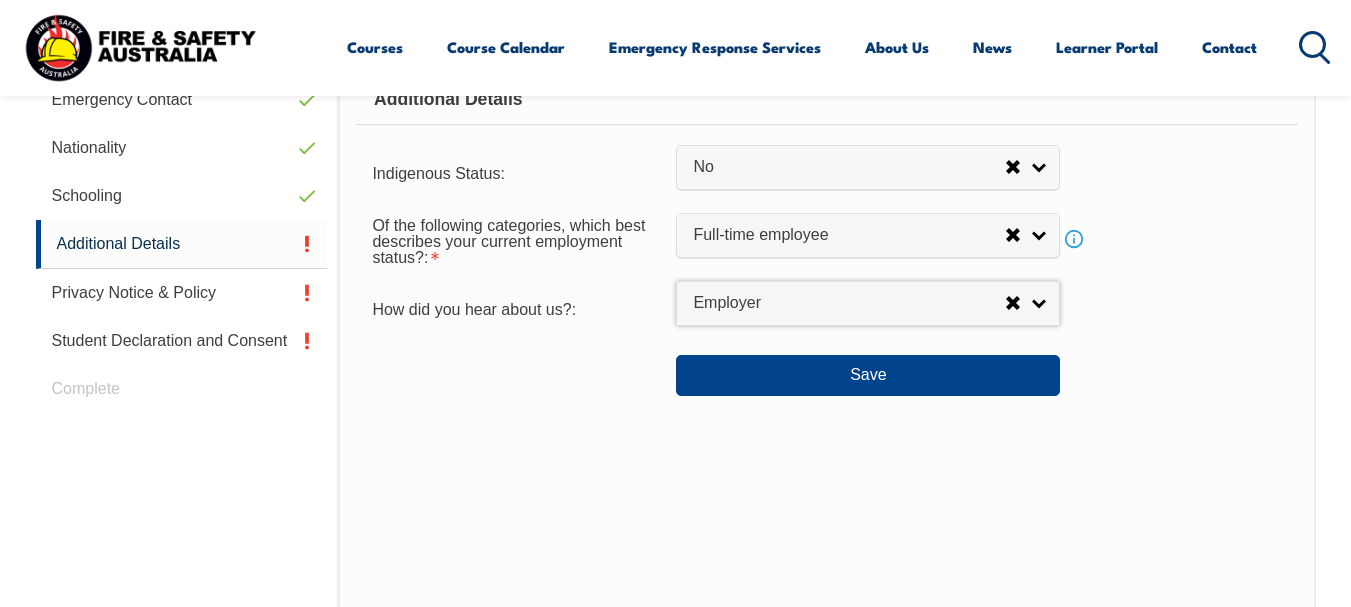 select on "8019" 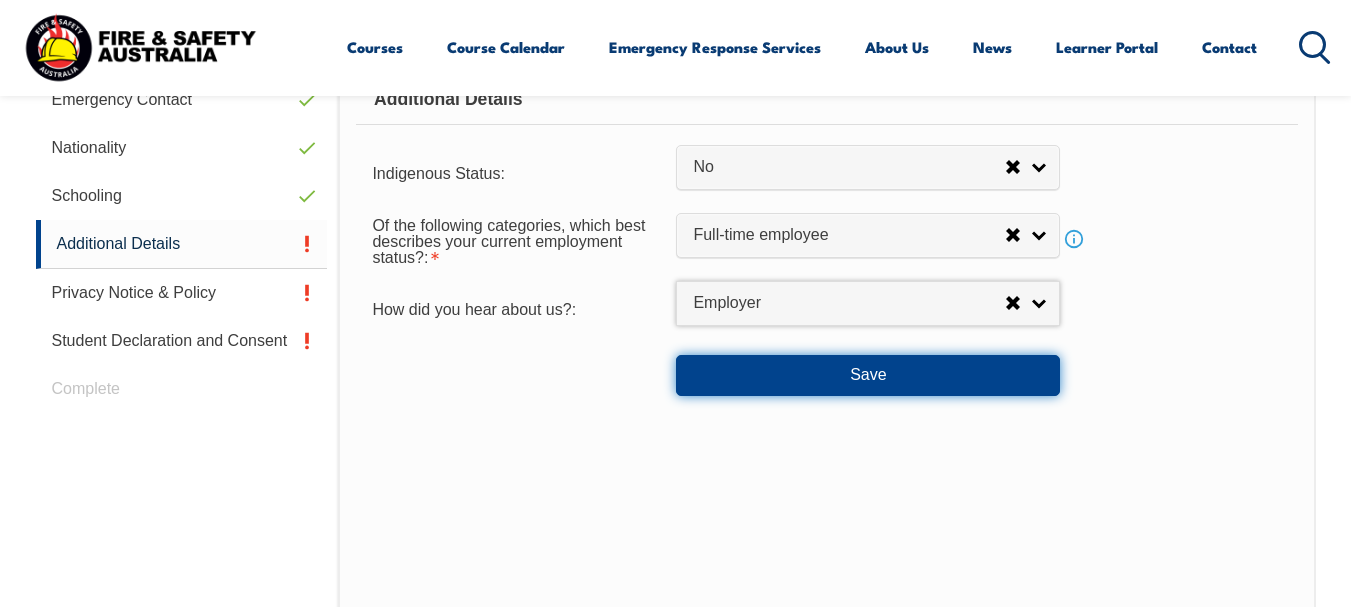 click on "Save" at bounding box center (868, 375) 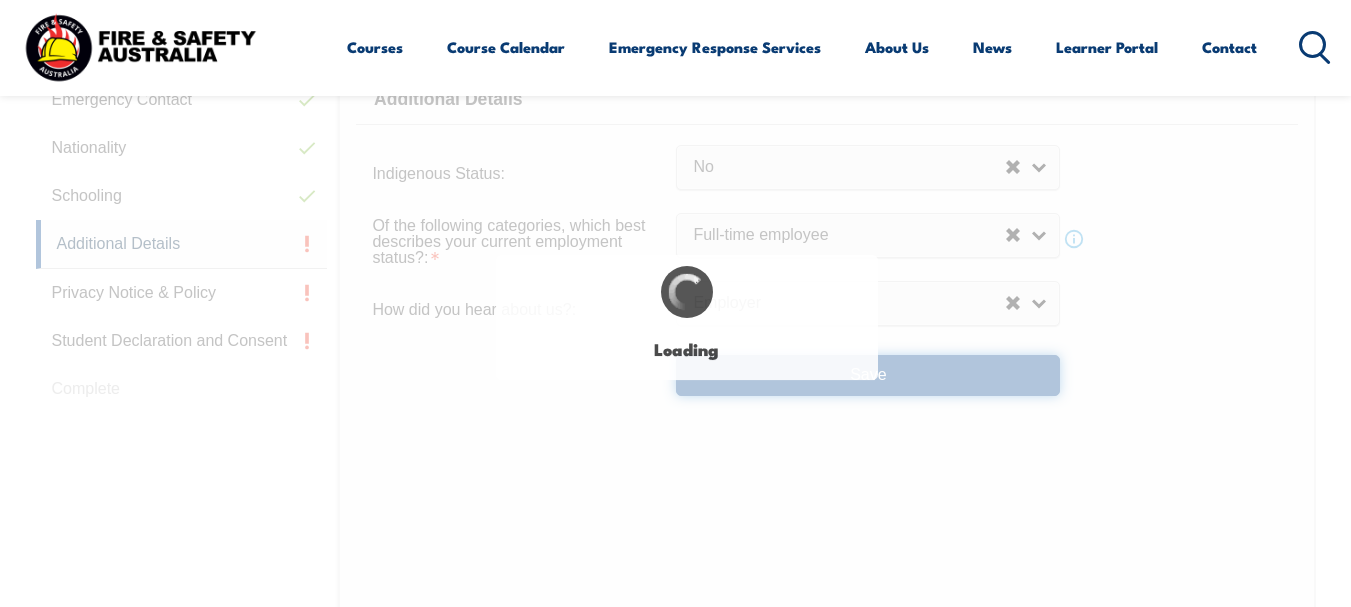 select on "false" 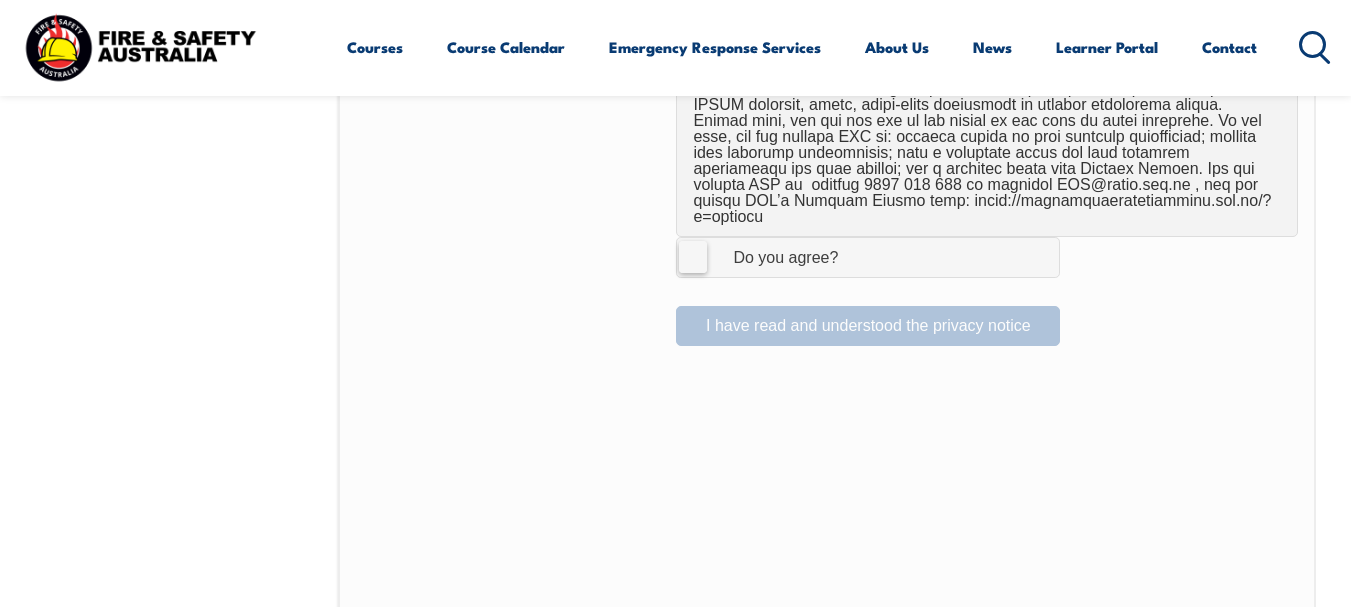 scroll, scrollTop: 1535, scrollLeft: 0, axis: vertical 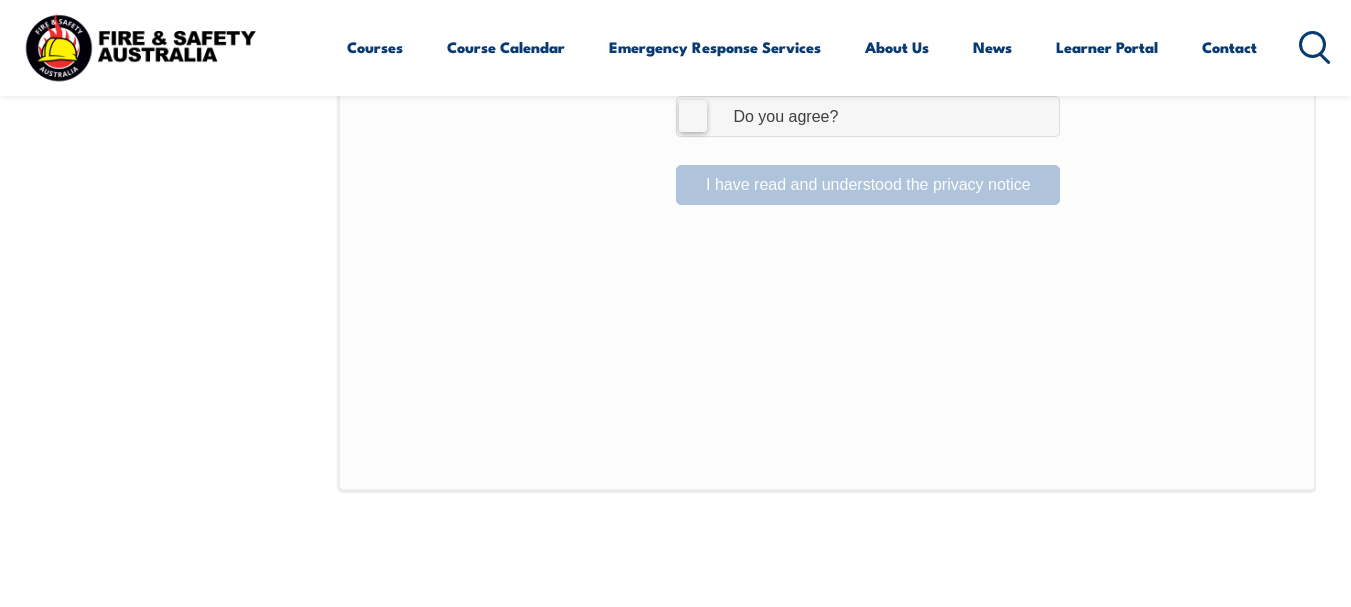 click on "I Agree Do you agree?" at bounding box center (868, 116) 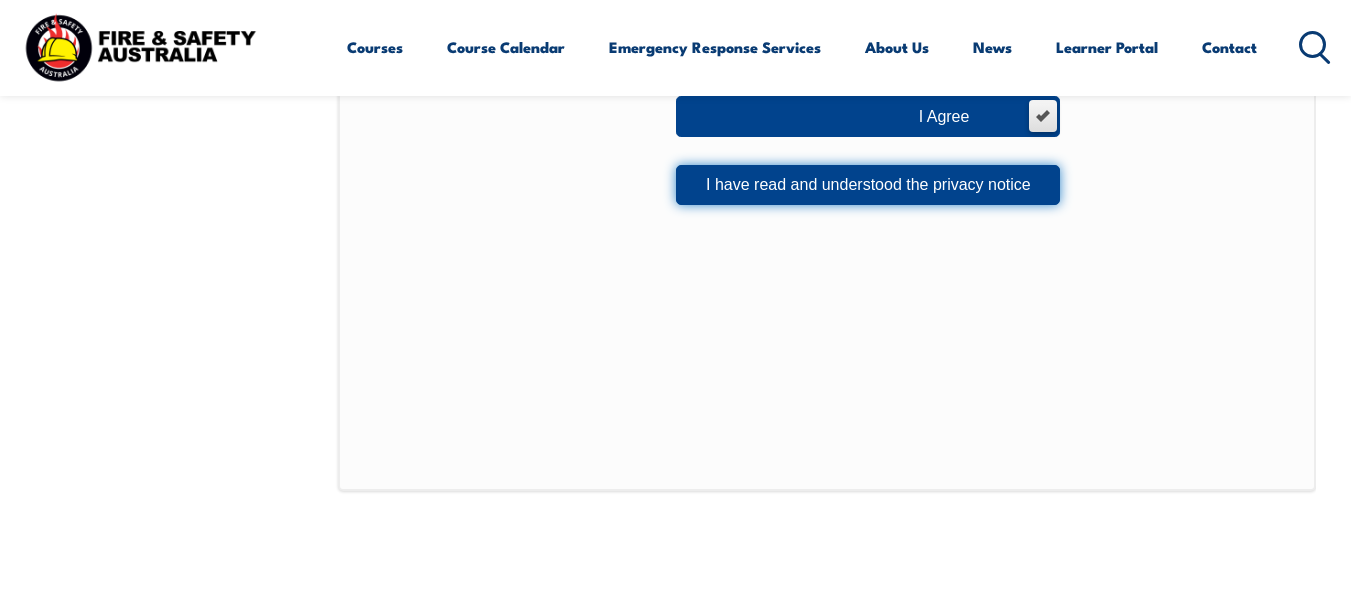 click on "I have read and understood the privacy notice" at bounding box center (868, 185) 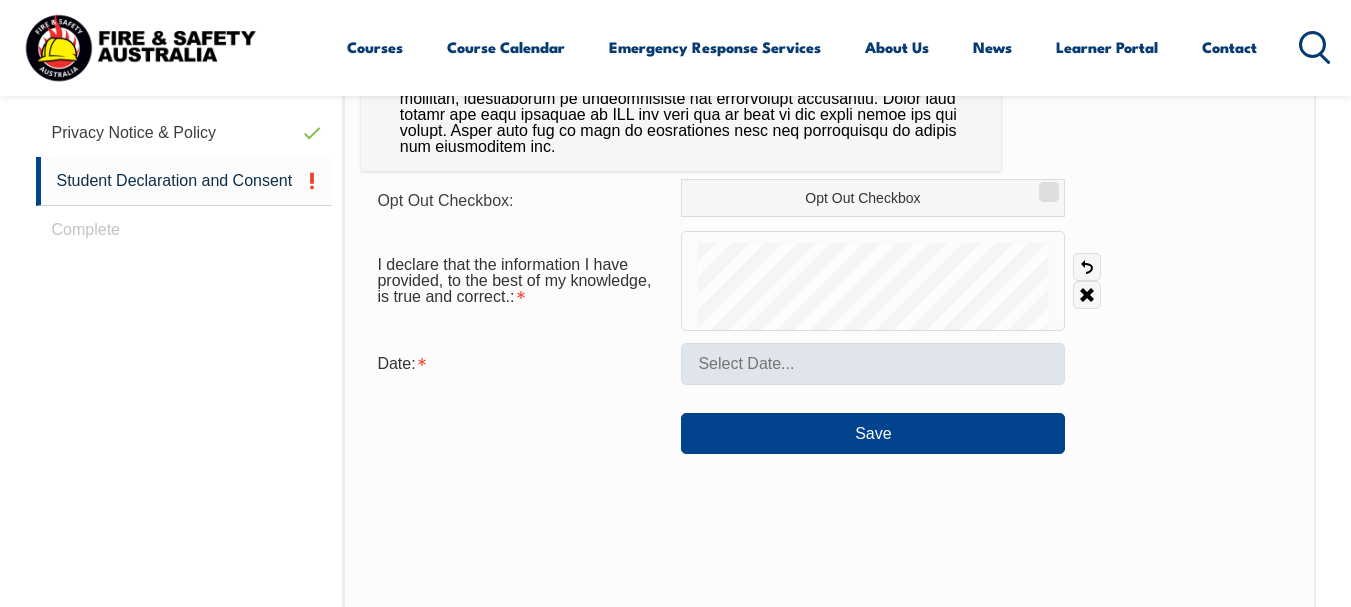 scroll, scrollTop: 918, scrollLeft: 0, axis: vertical 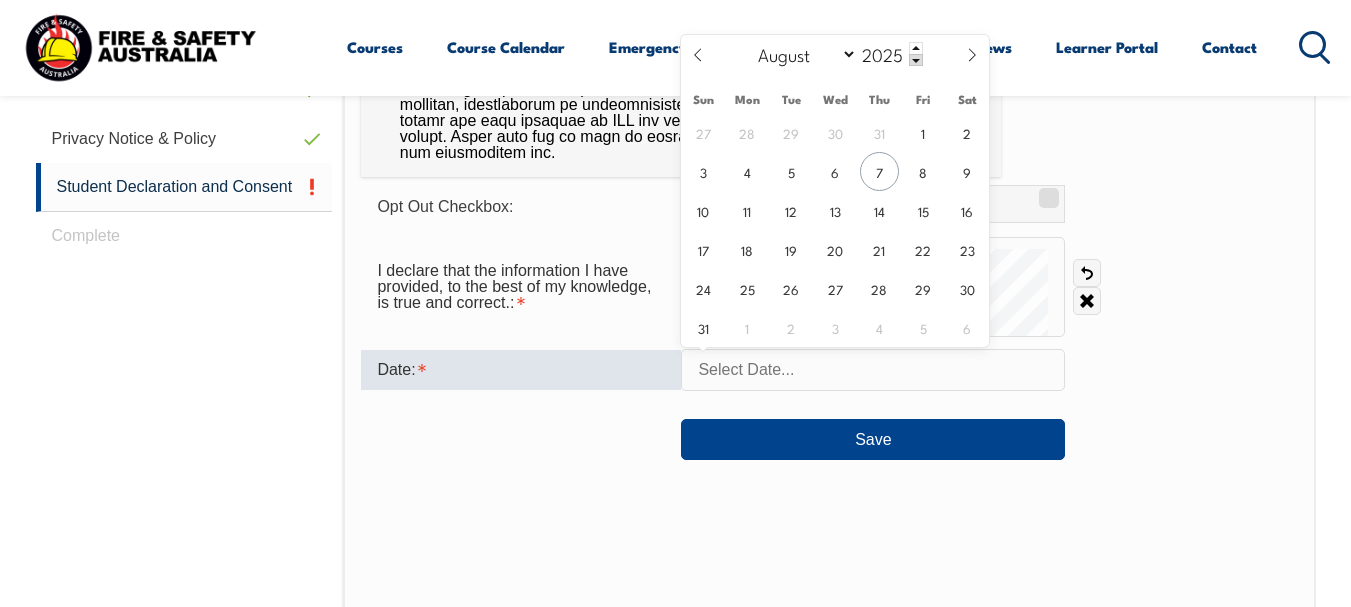 click at bounding box center (873, 370) 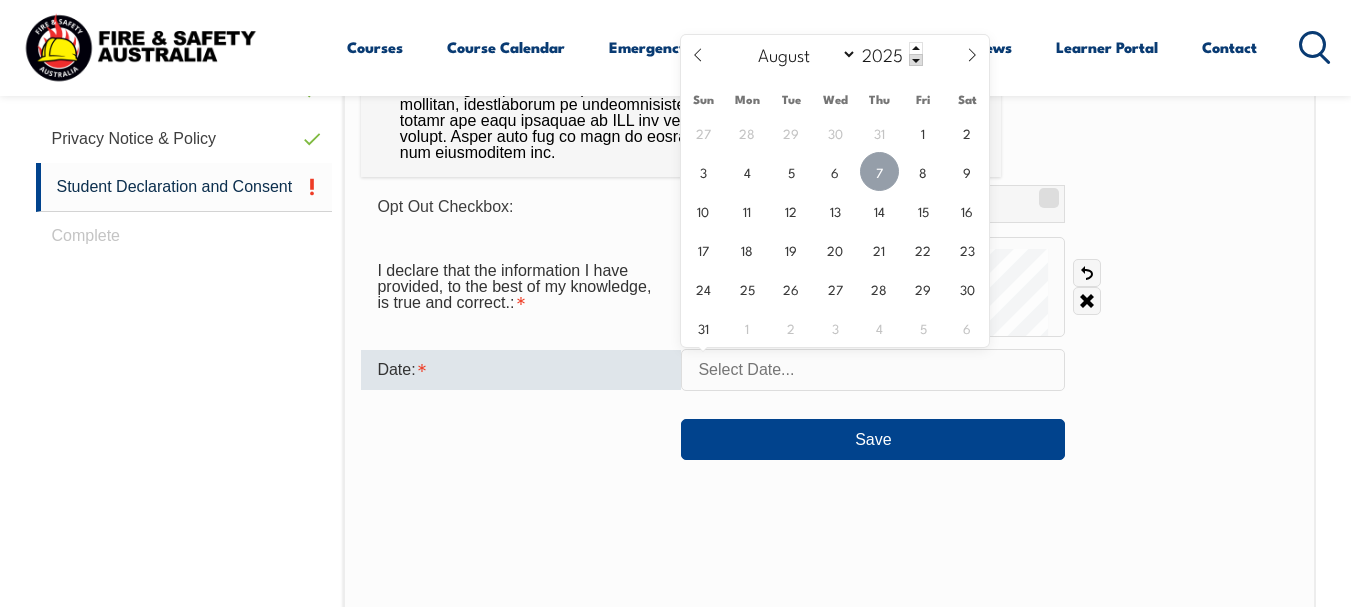 click on "7" at bounding box center [879, 171] 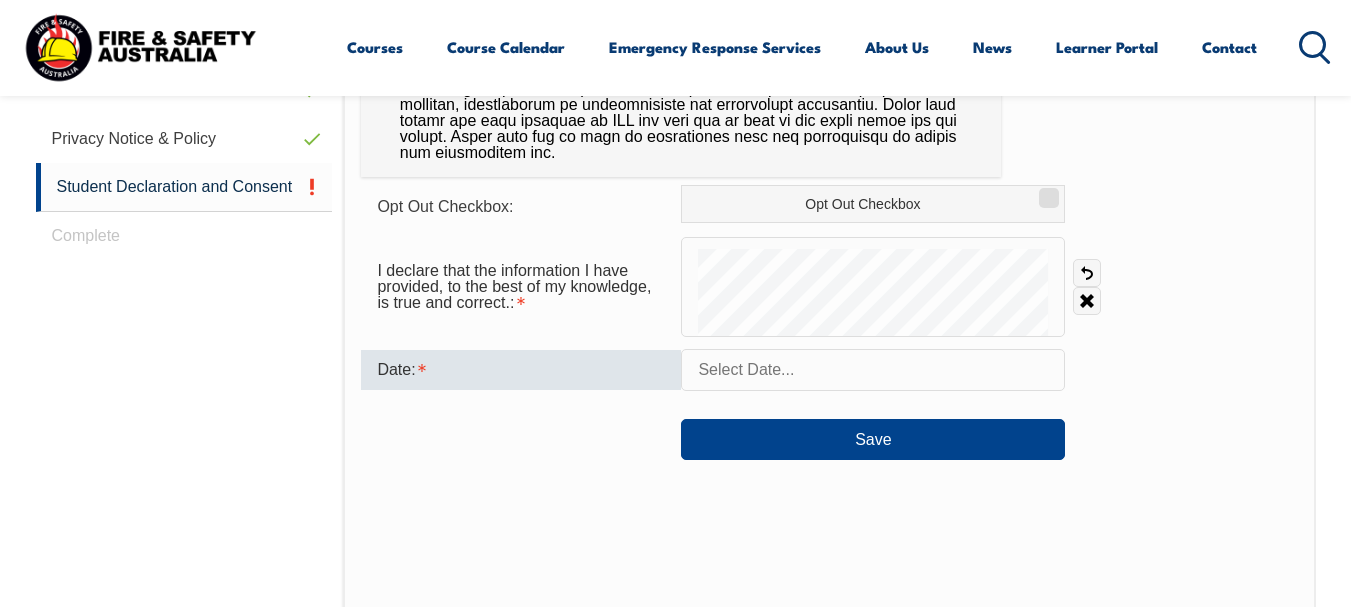 type on "[MONTH] [DAY], [YEAR]" 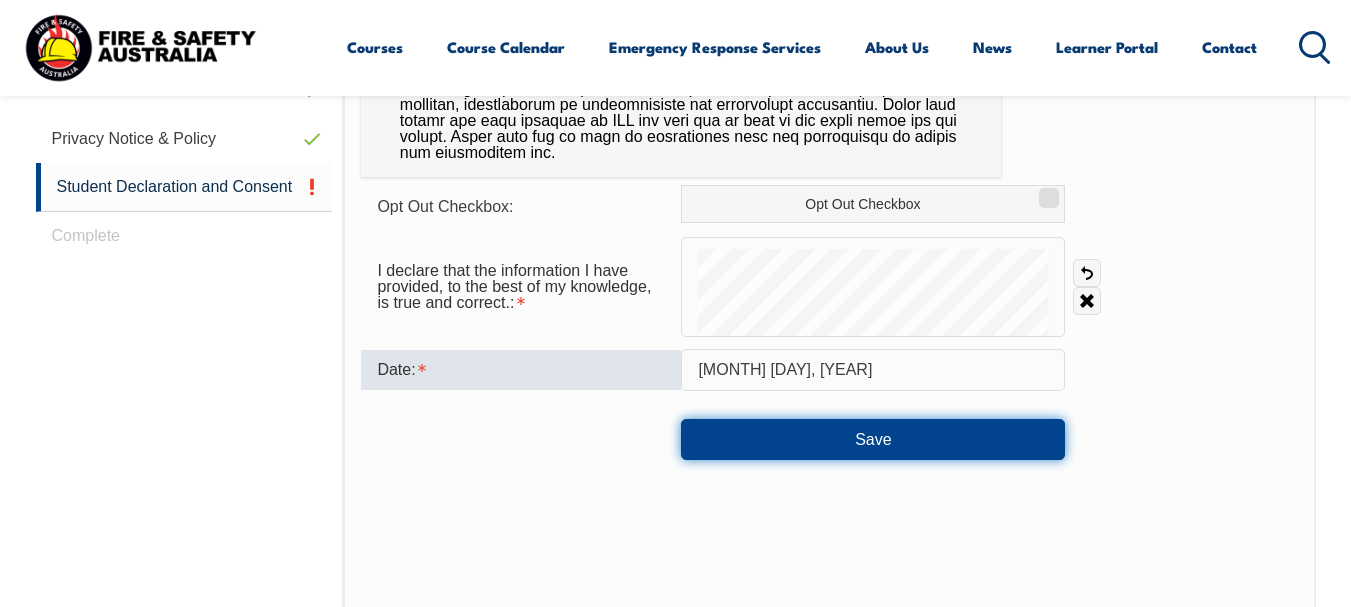 click on "Save" at bounding box center (873, 439) 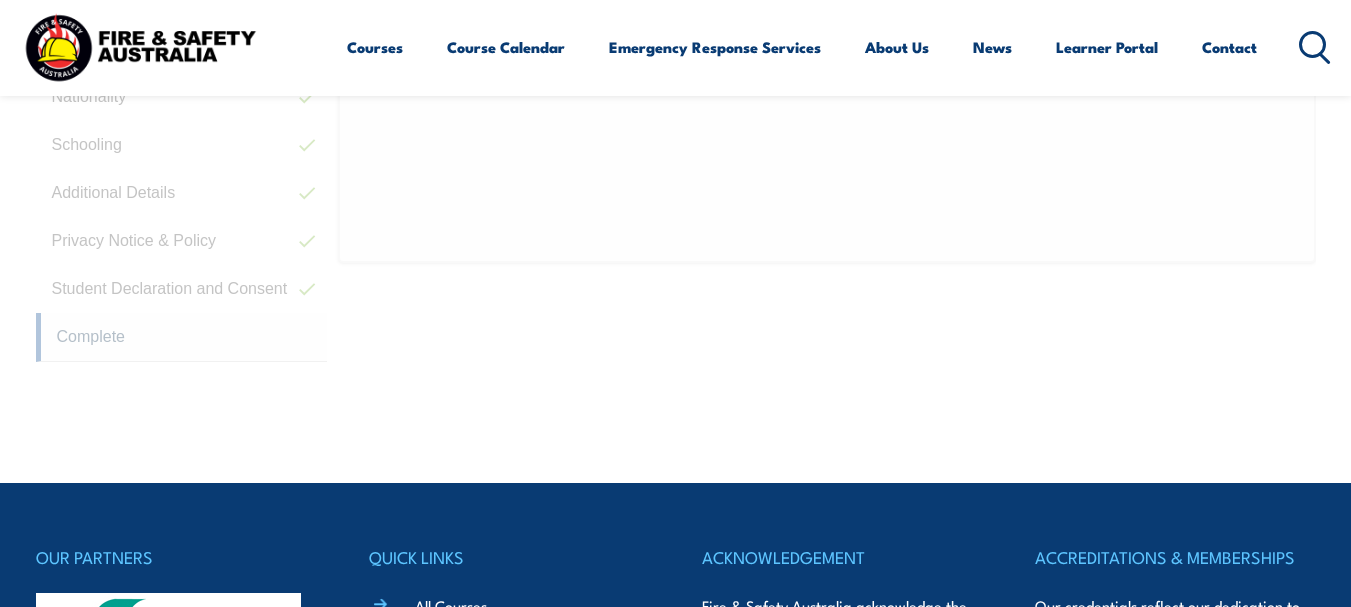 scroll, scrollTop: 485, scrollLeft: 0, axis: vertical 